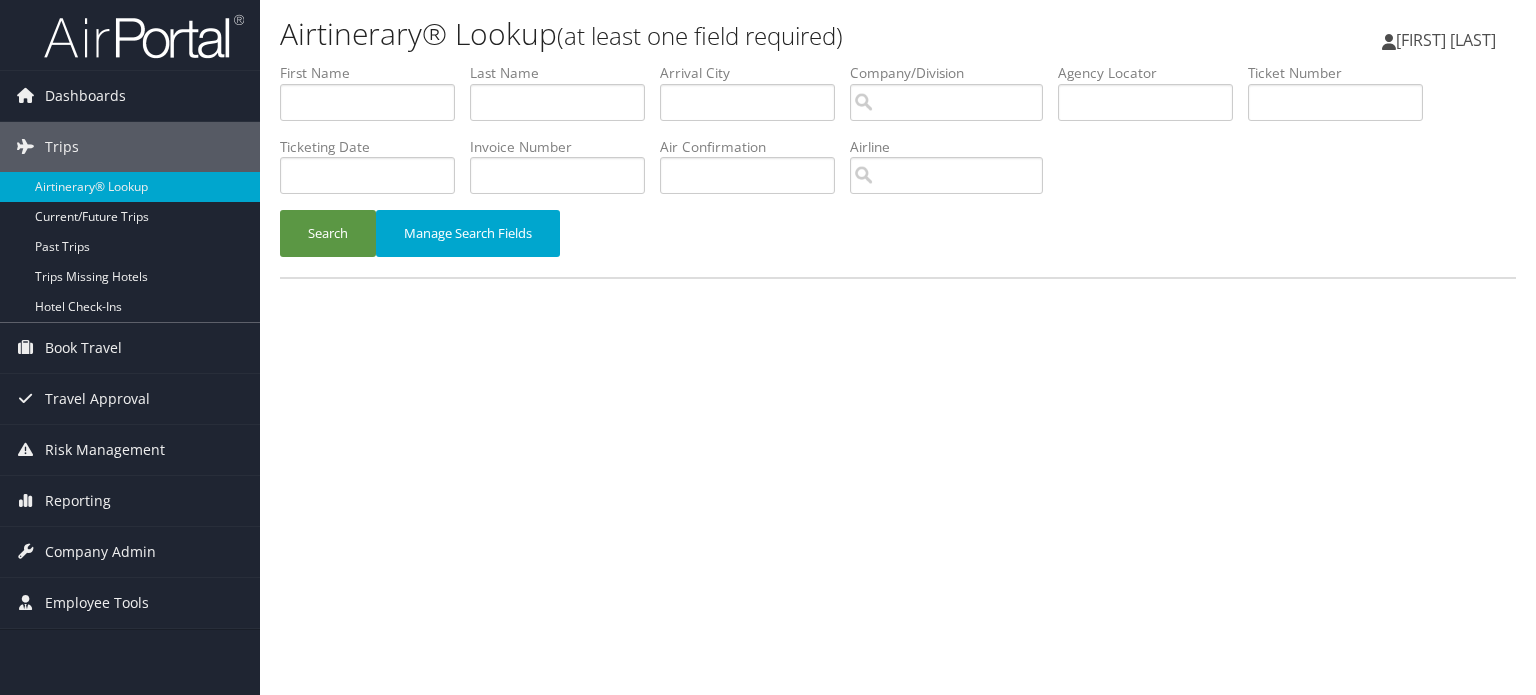 scroll, scrollTop: 0, scrollLeft: 0, axis: both 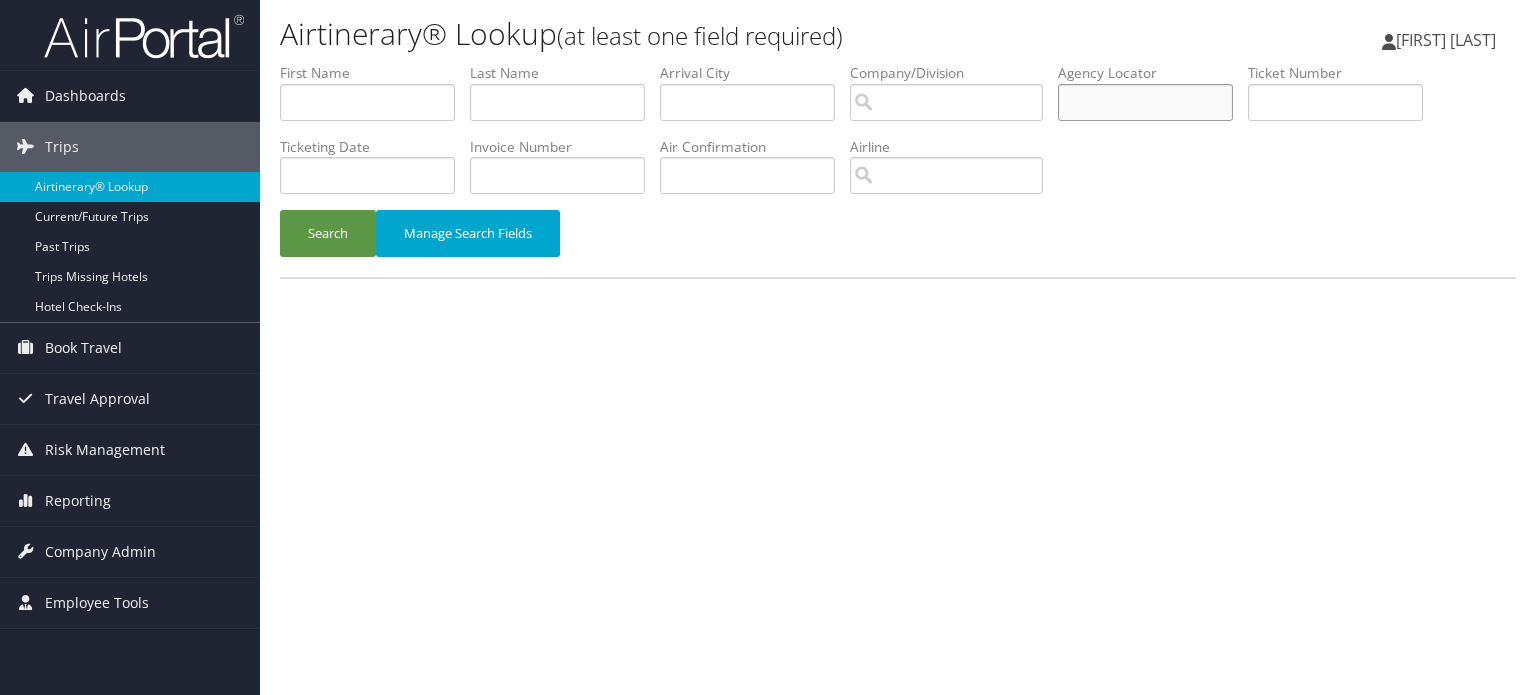 click at bounding box center [1145, 102] 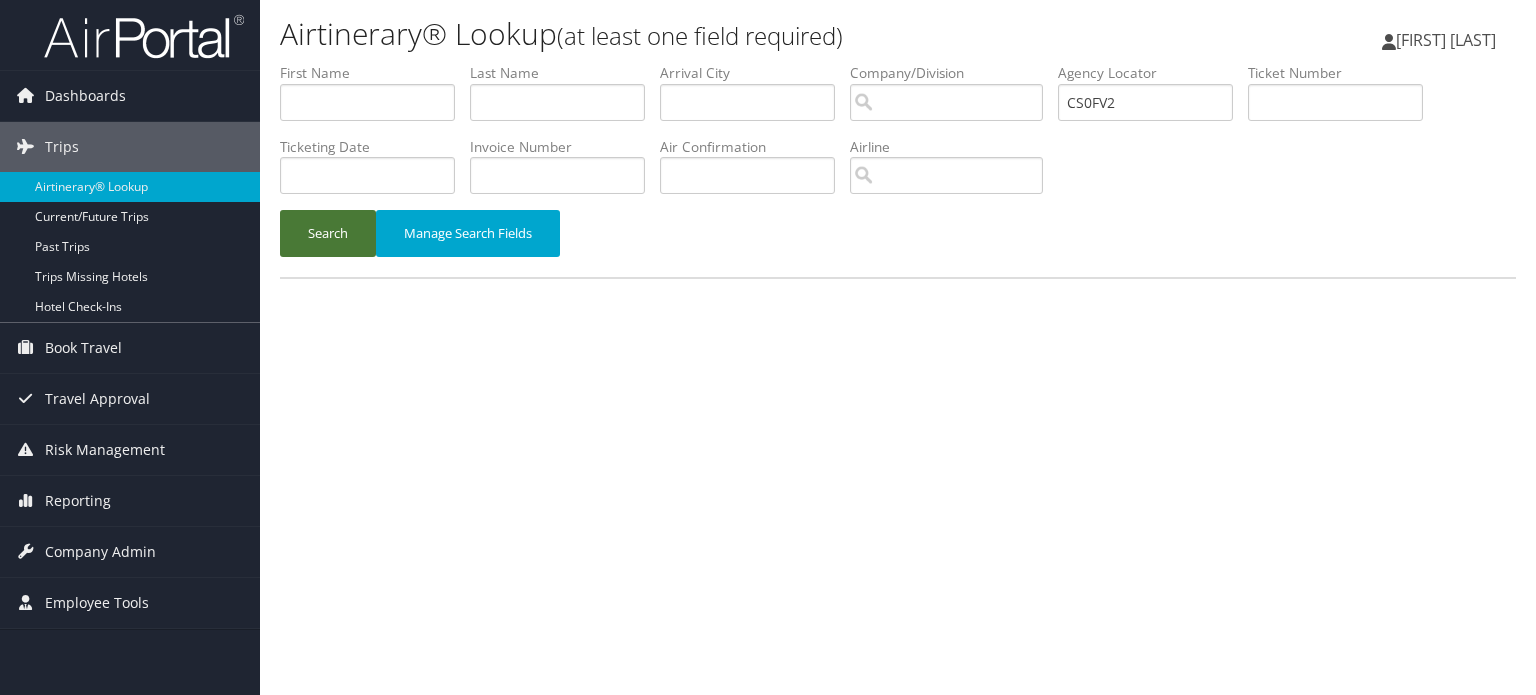 click on "Search" at bounding box center [328, 233] 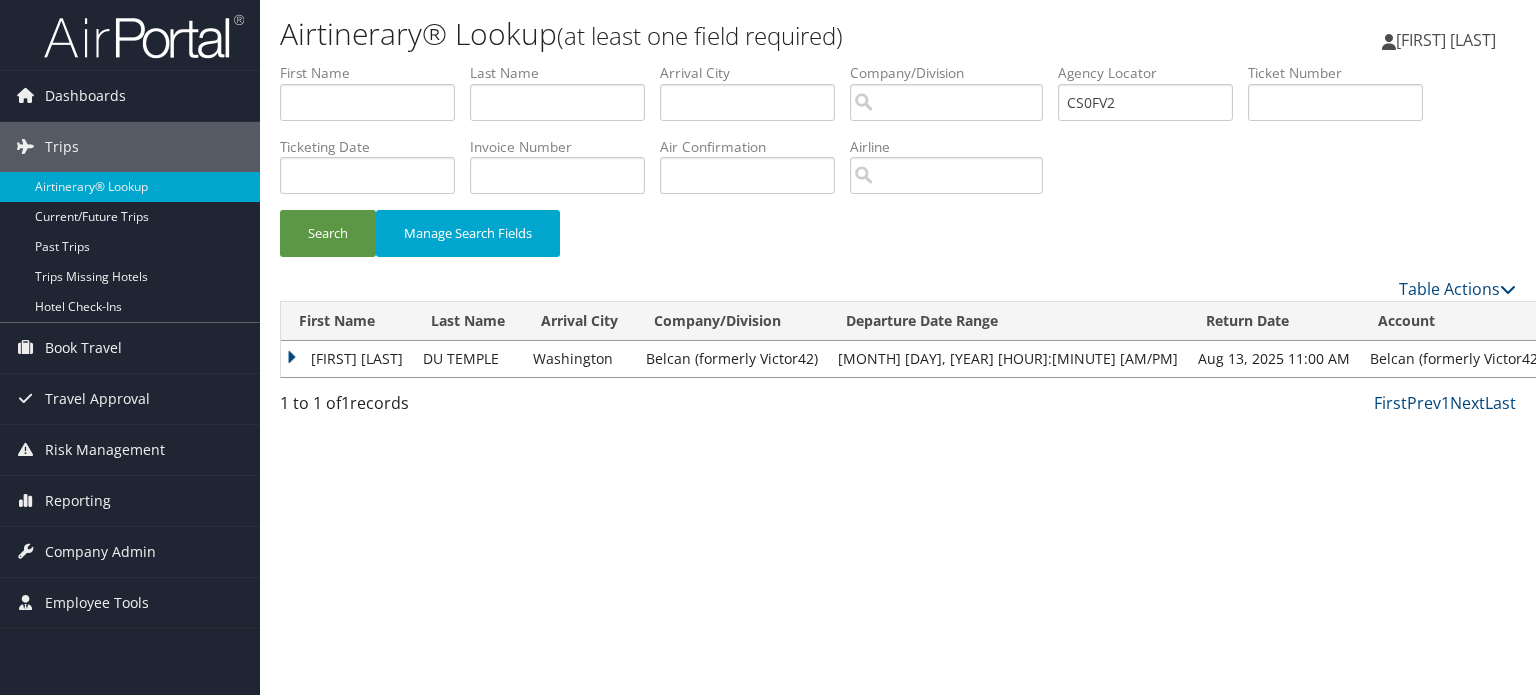 click on "NICHOLAS MICHAEL" at bounding box center (347, 359) 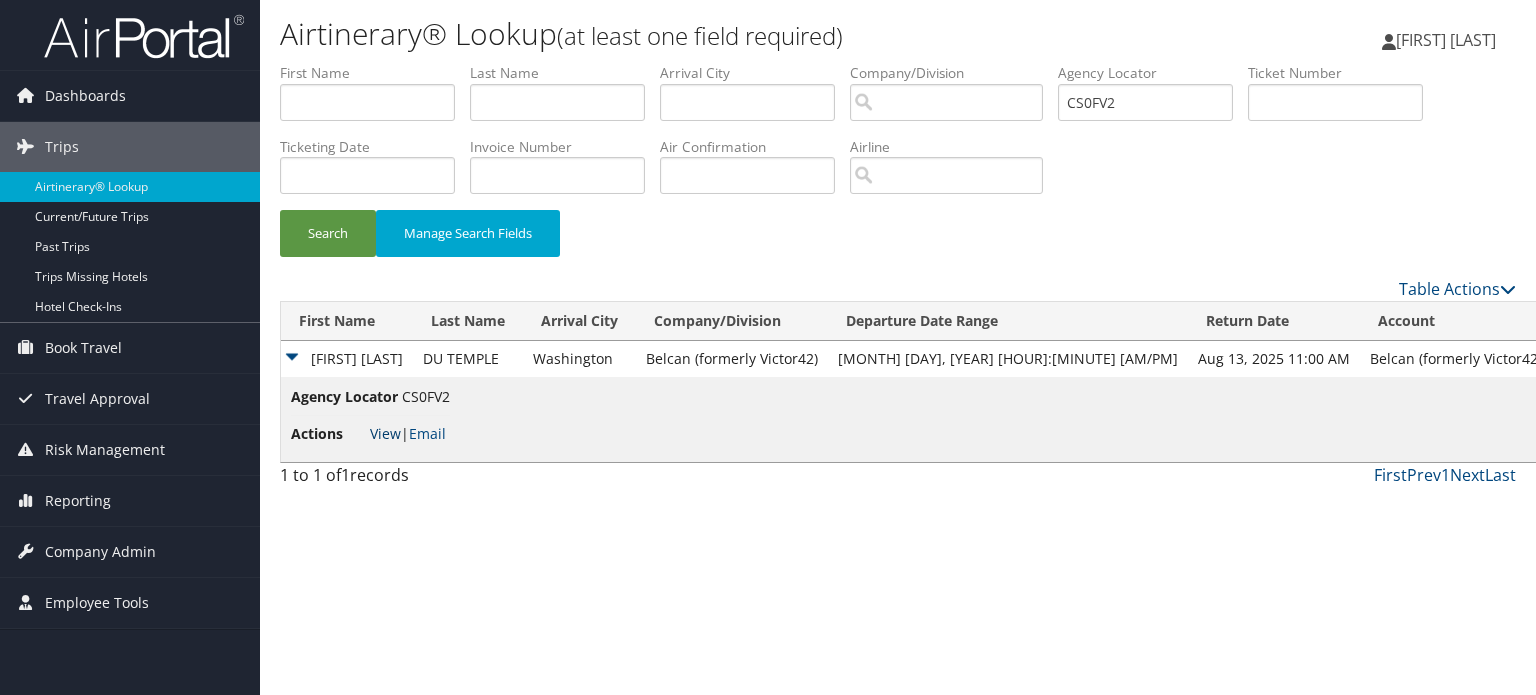 click on "View" at bounding box center [385, 433] 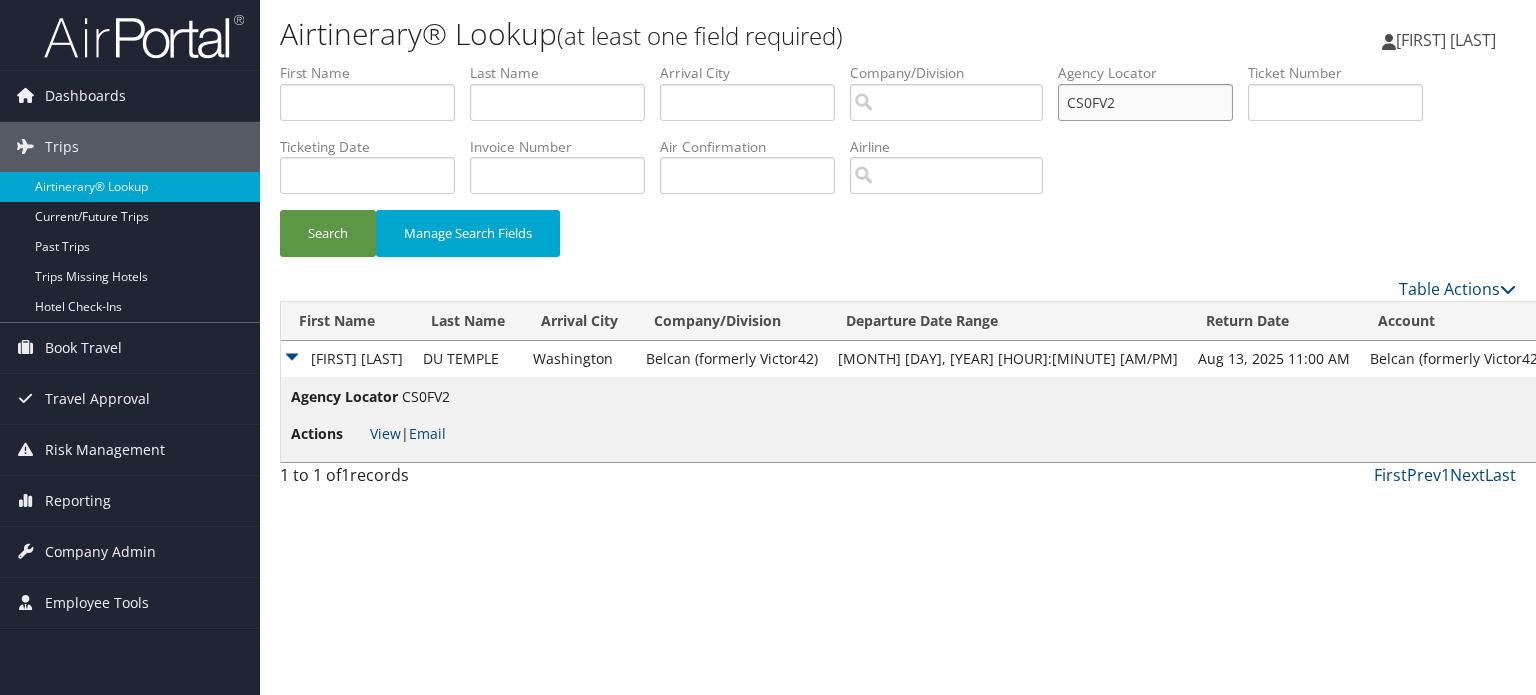 drag, startPoint x: 1140, startPoint y: 84, endPoint x: 851, endPoint y: 134, distance: 293.29337 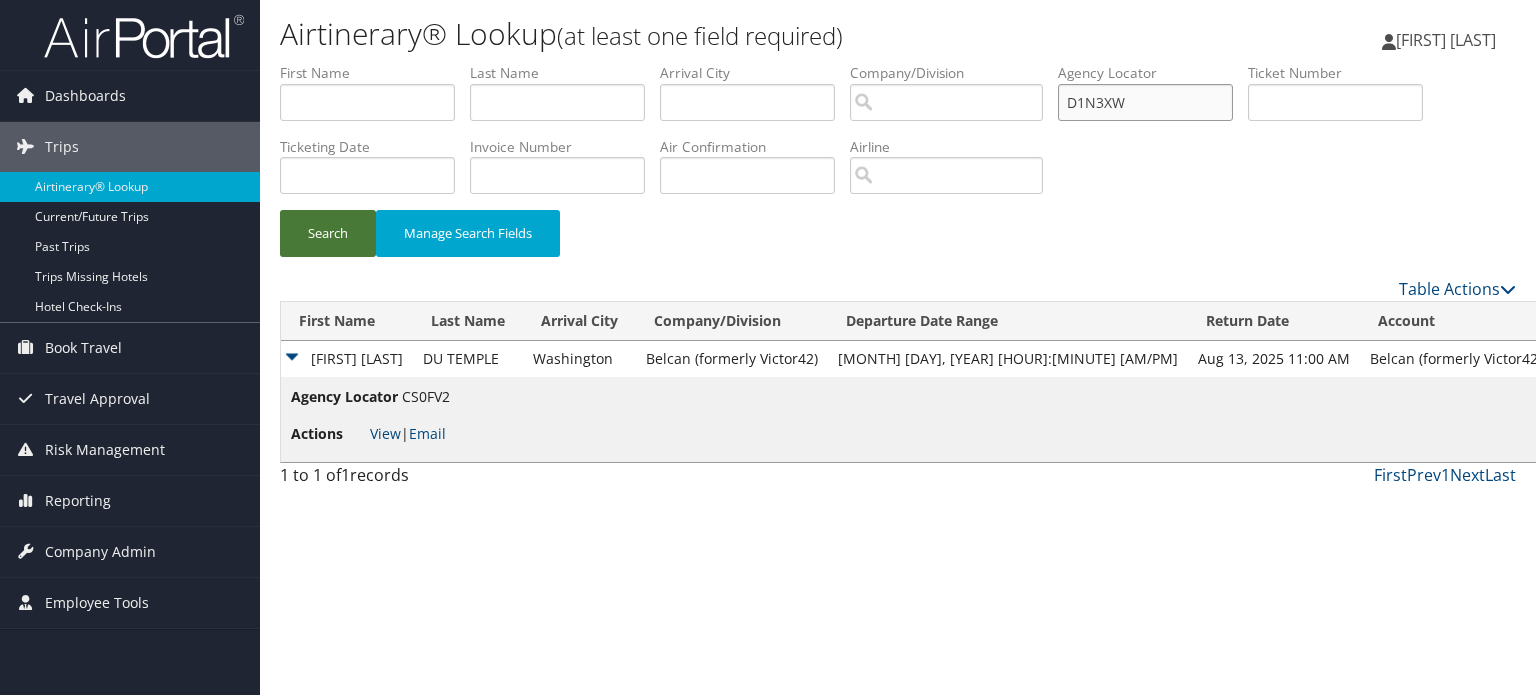 type on "D1N3XW" 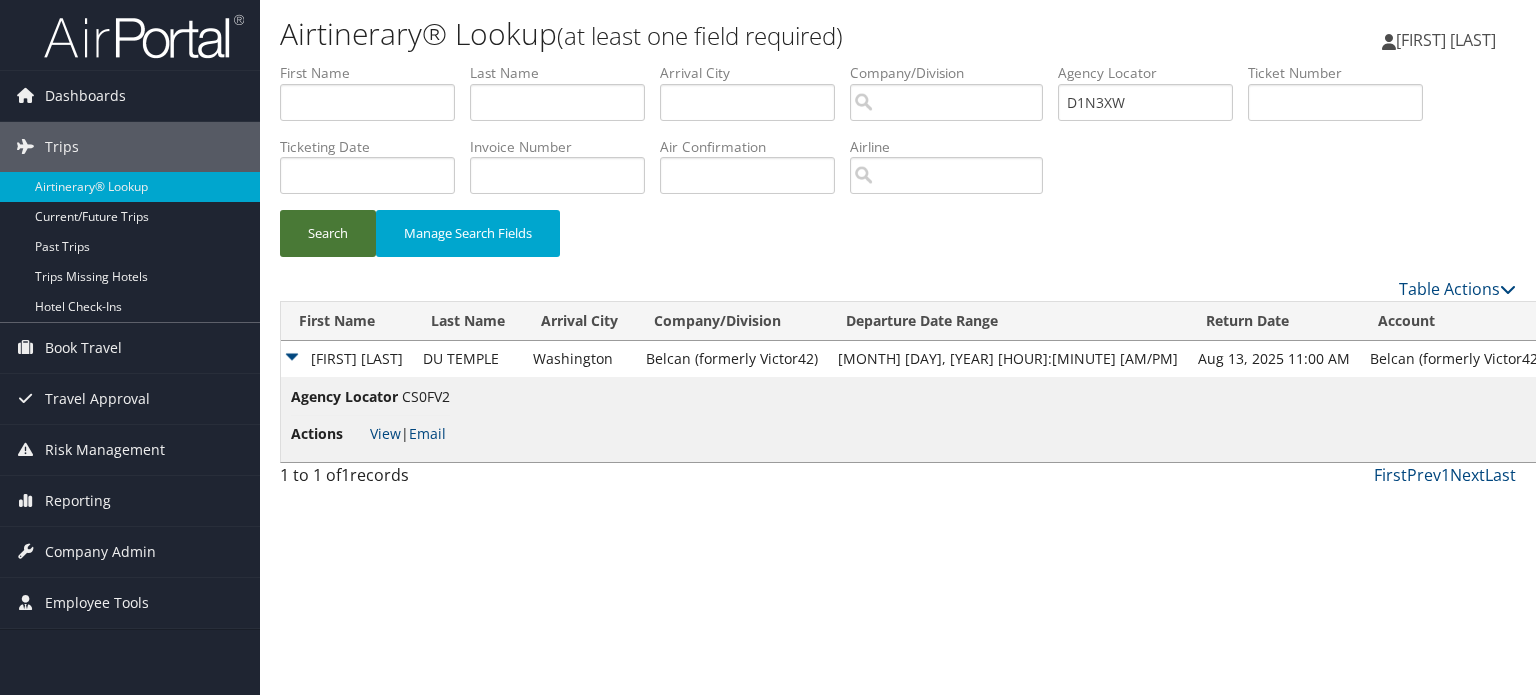 click on "Search" at bounding box center (328, 233) 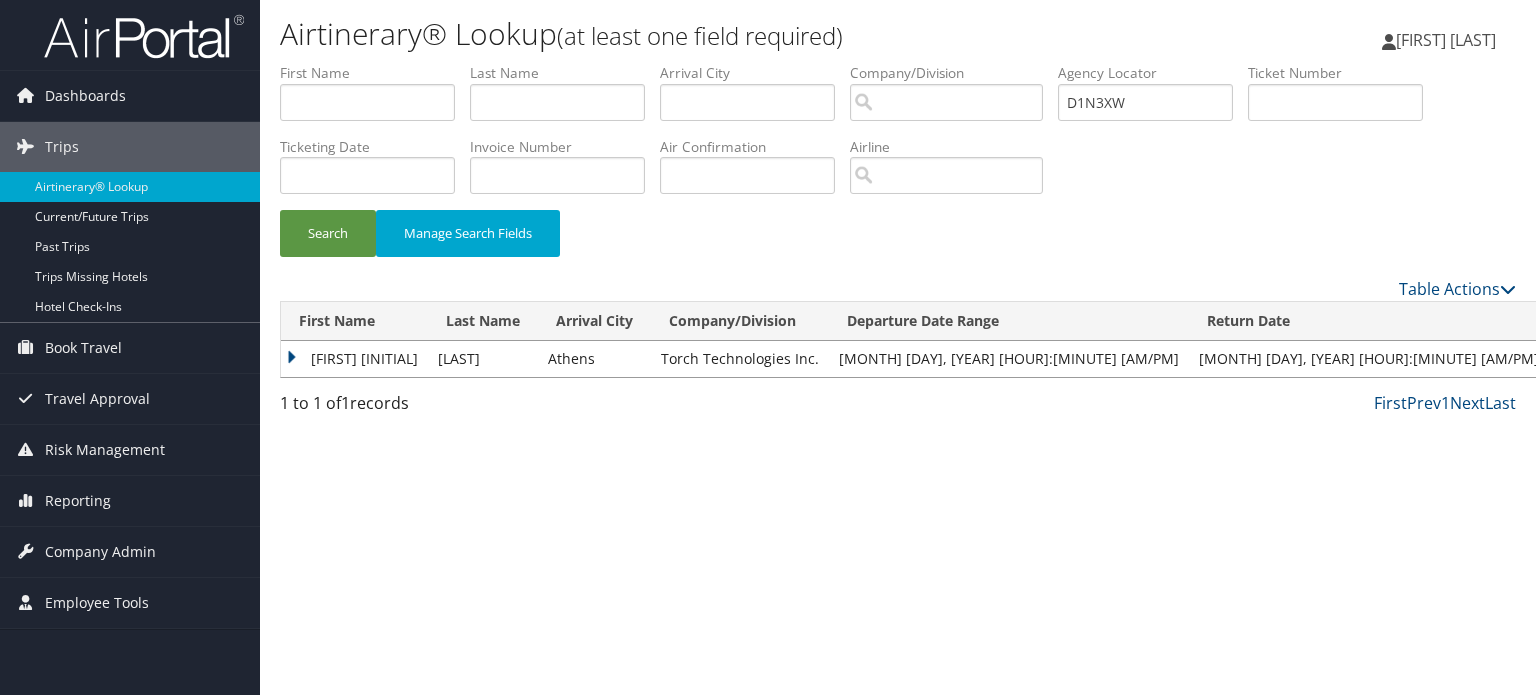 click on "NATASHA C" at bounding box center (354, 359) 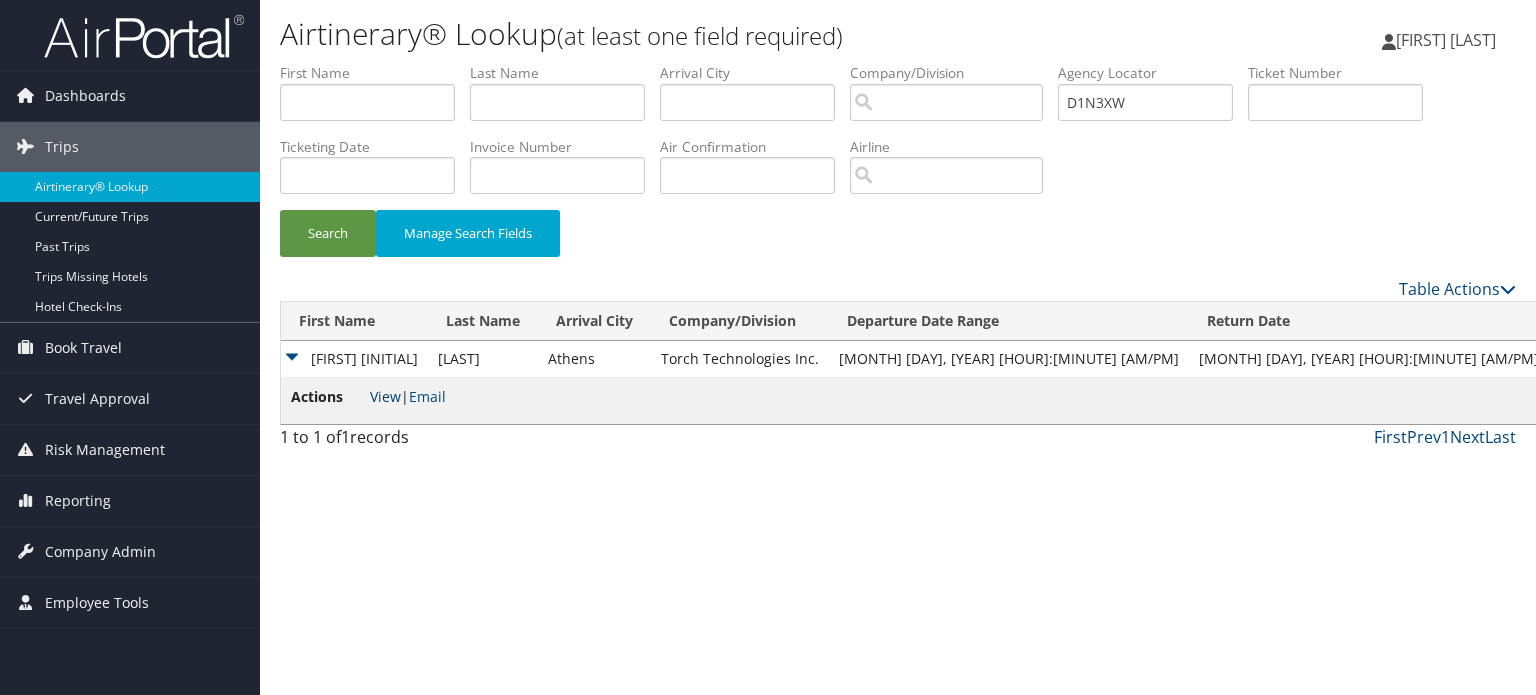 click on "View" at bounding box center [385, 396] 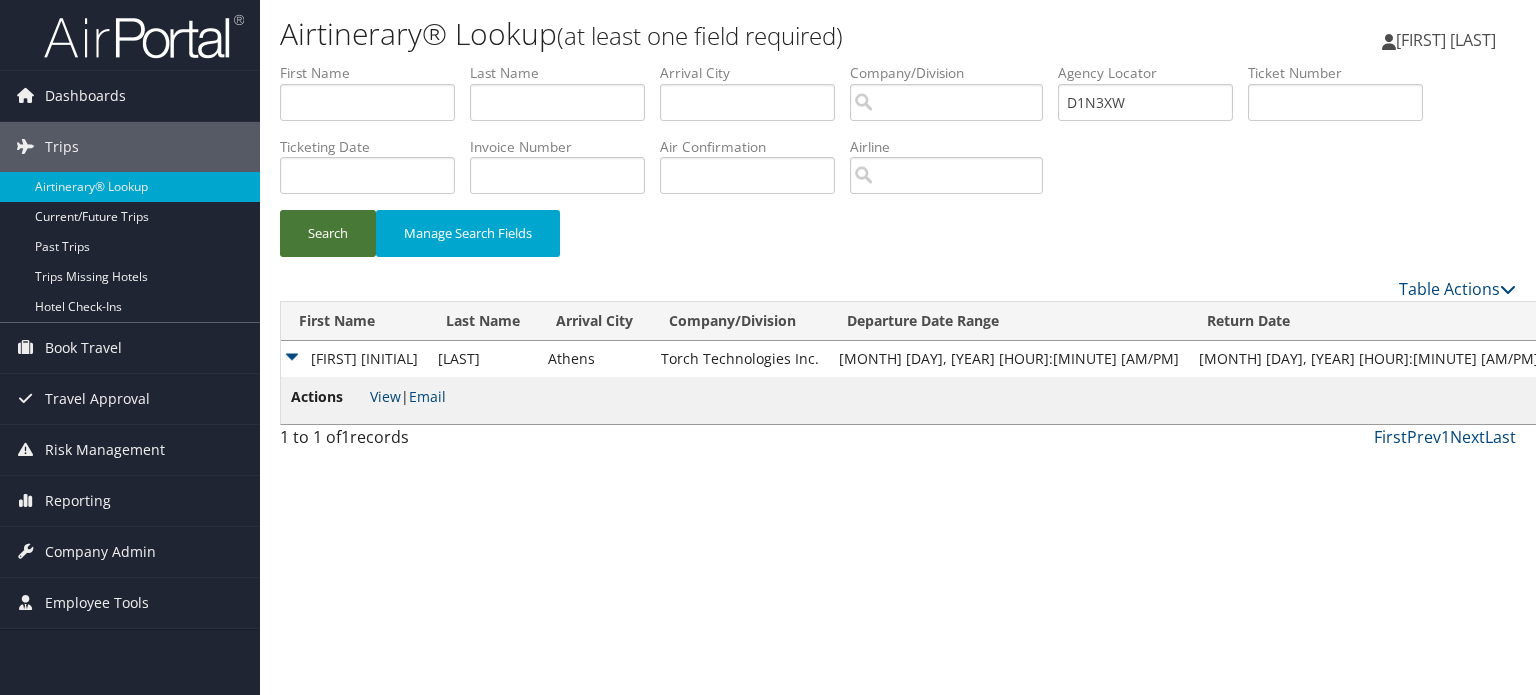 click on "Search" at bounding box center (328, 233) 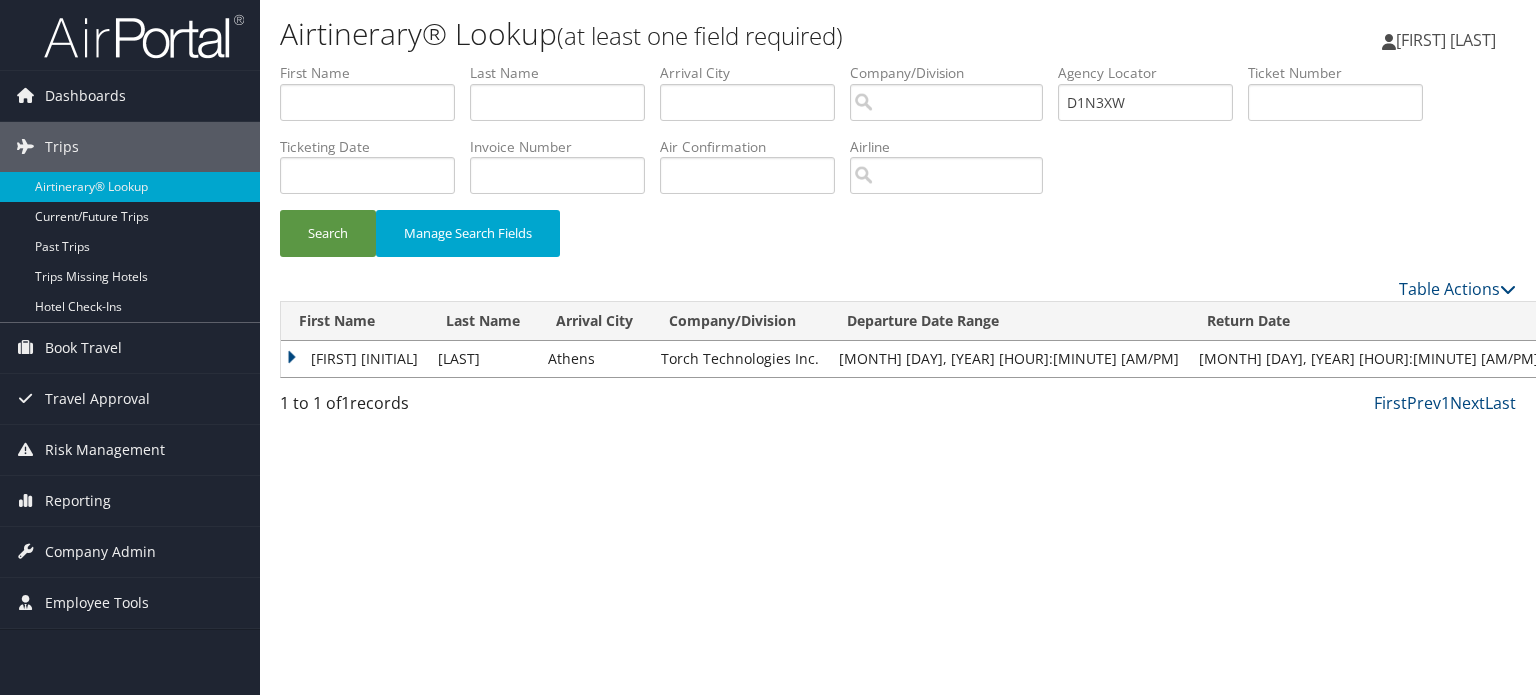 click on "NATASHA C" at bounding box center (354, 359) 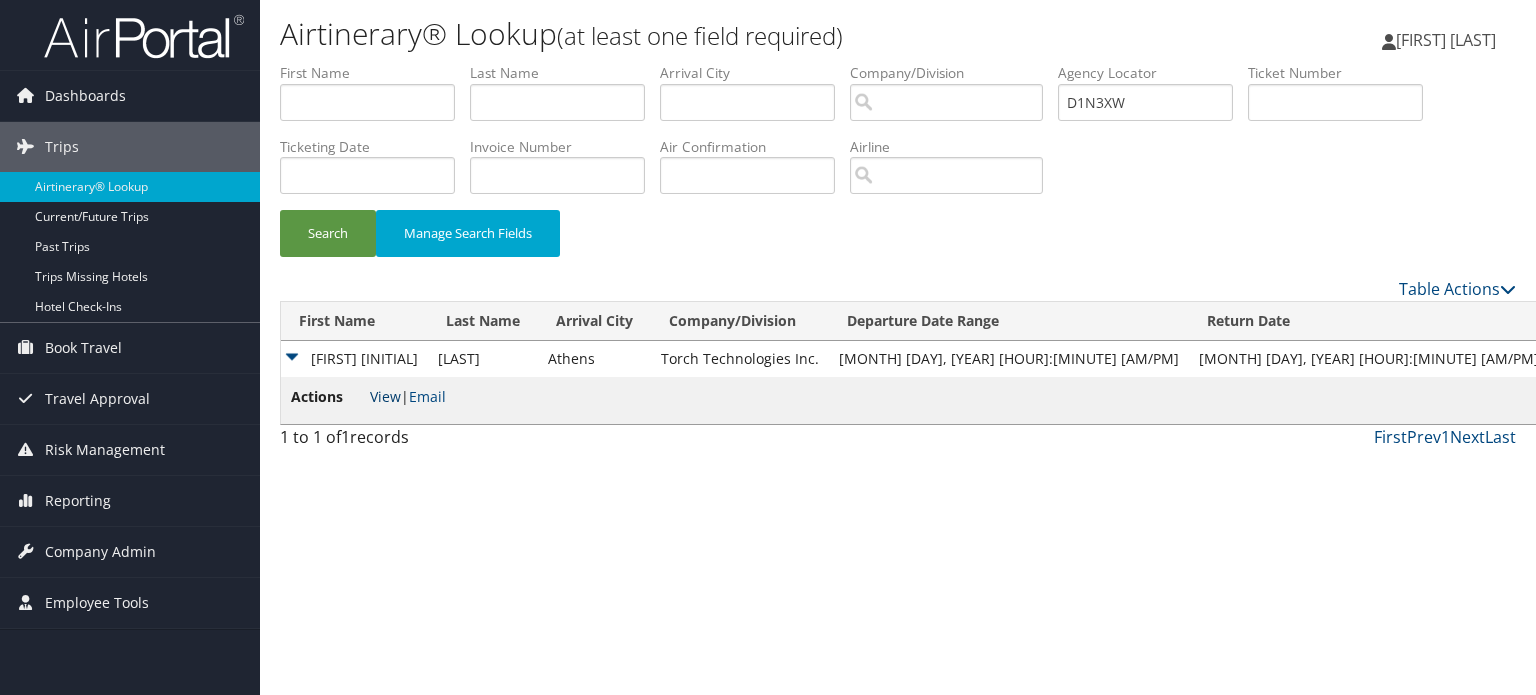 click on "View" at bounding box center [385, 396] 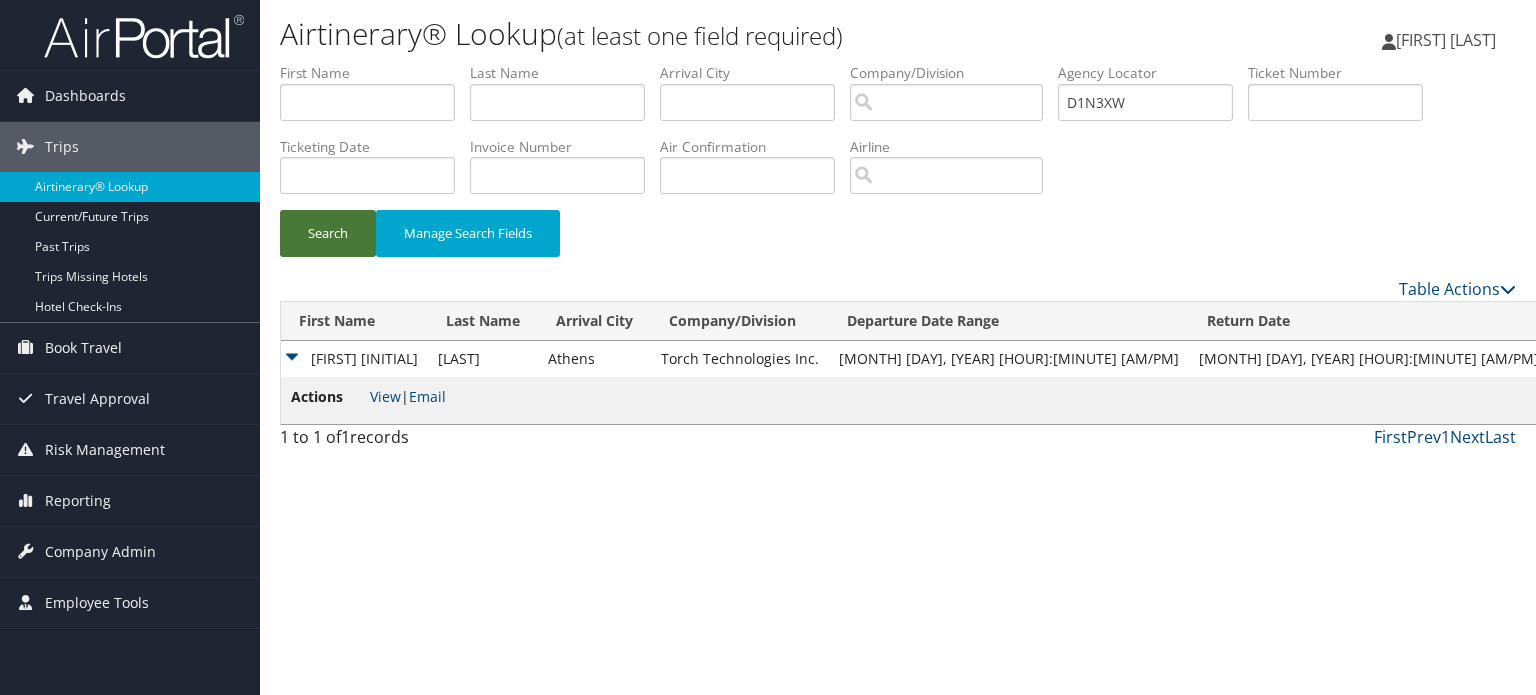 click on "Search" at bounding box center [328, 233] 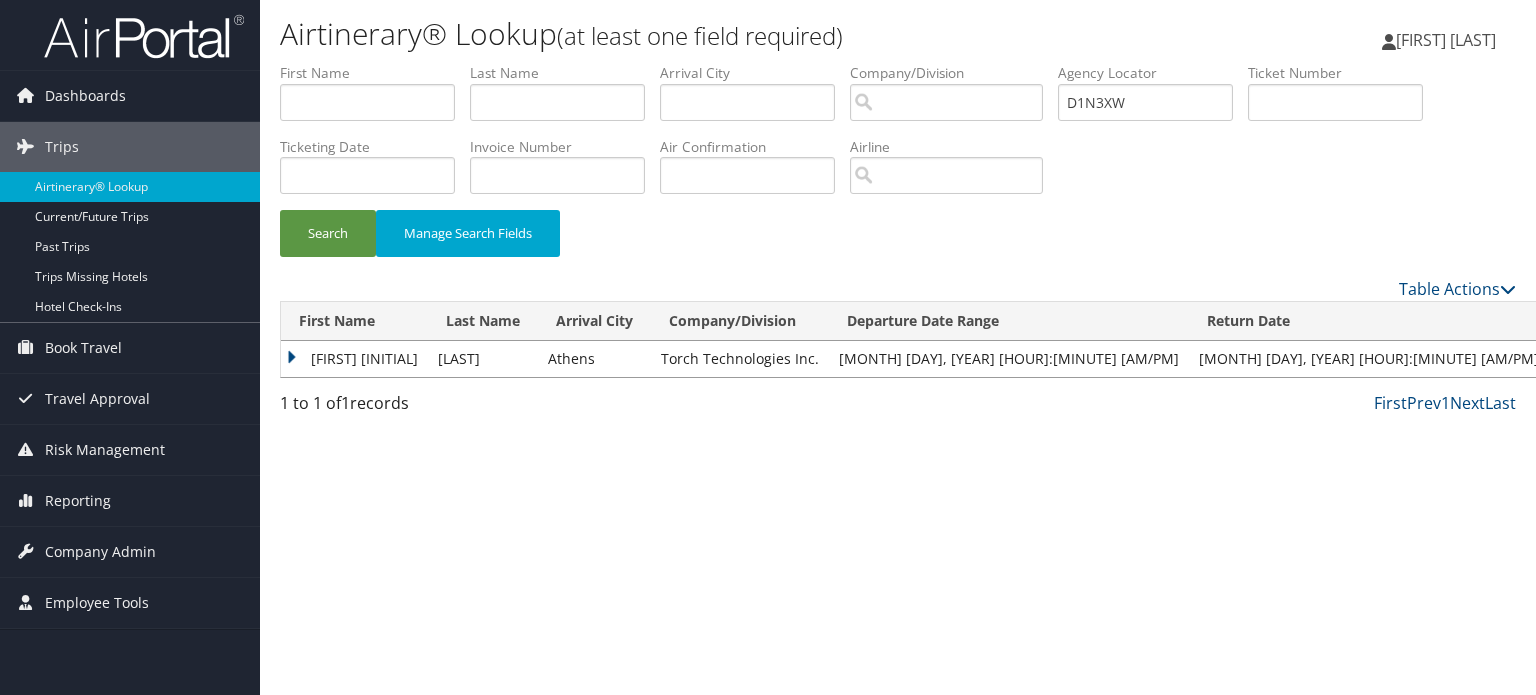 click on "NATASHA C" at bounding box center [354, 359] 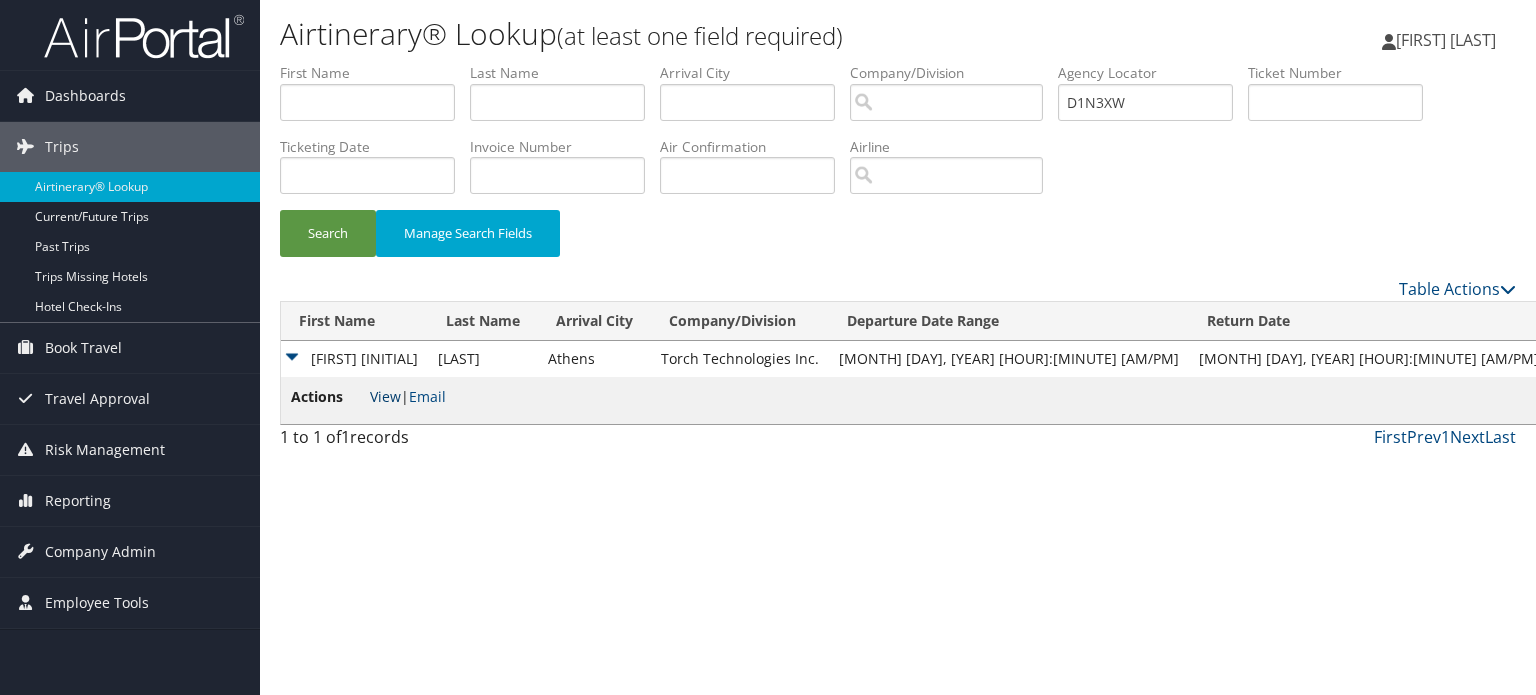 click on "View" at bounding box center [385, 396] 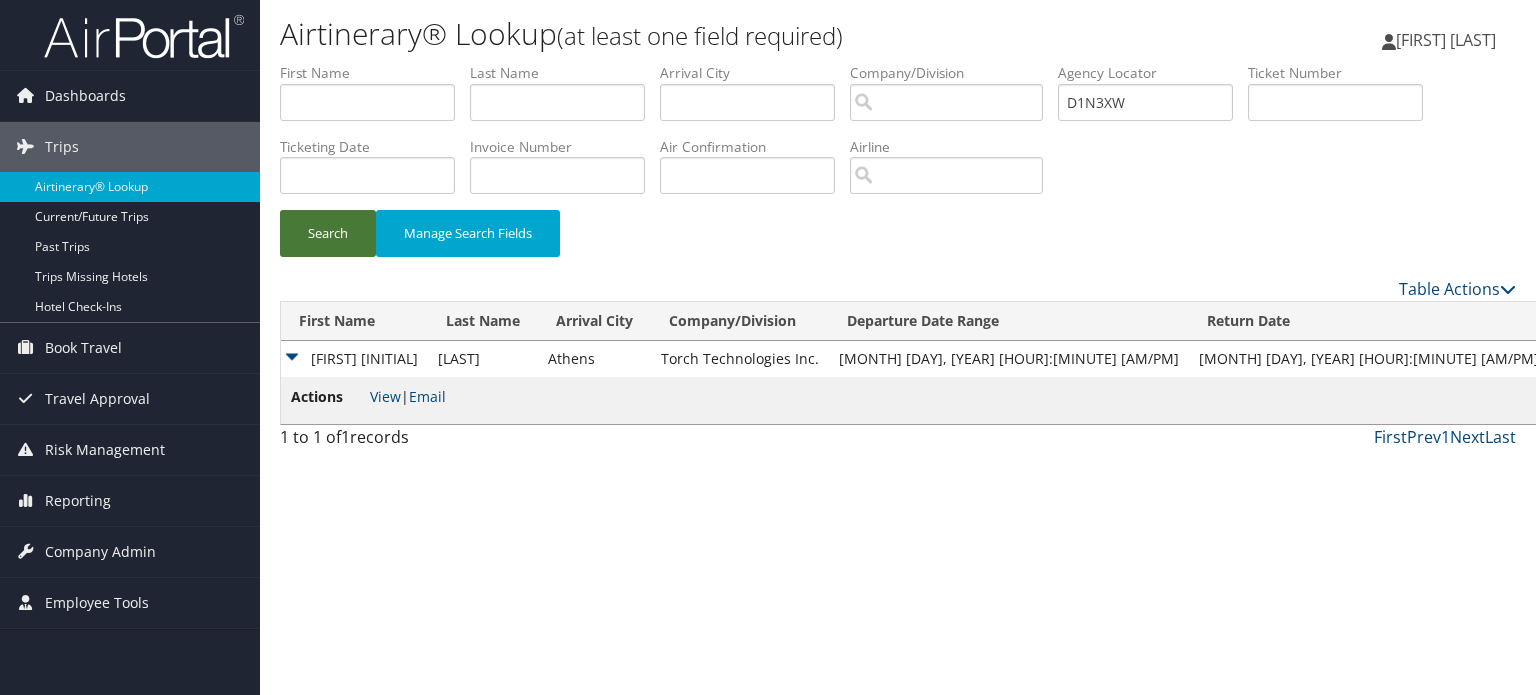 click on "Search" at bounding box center [328, 233] 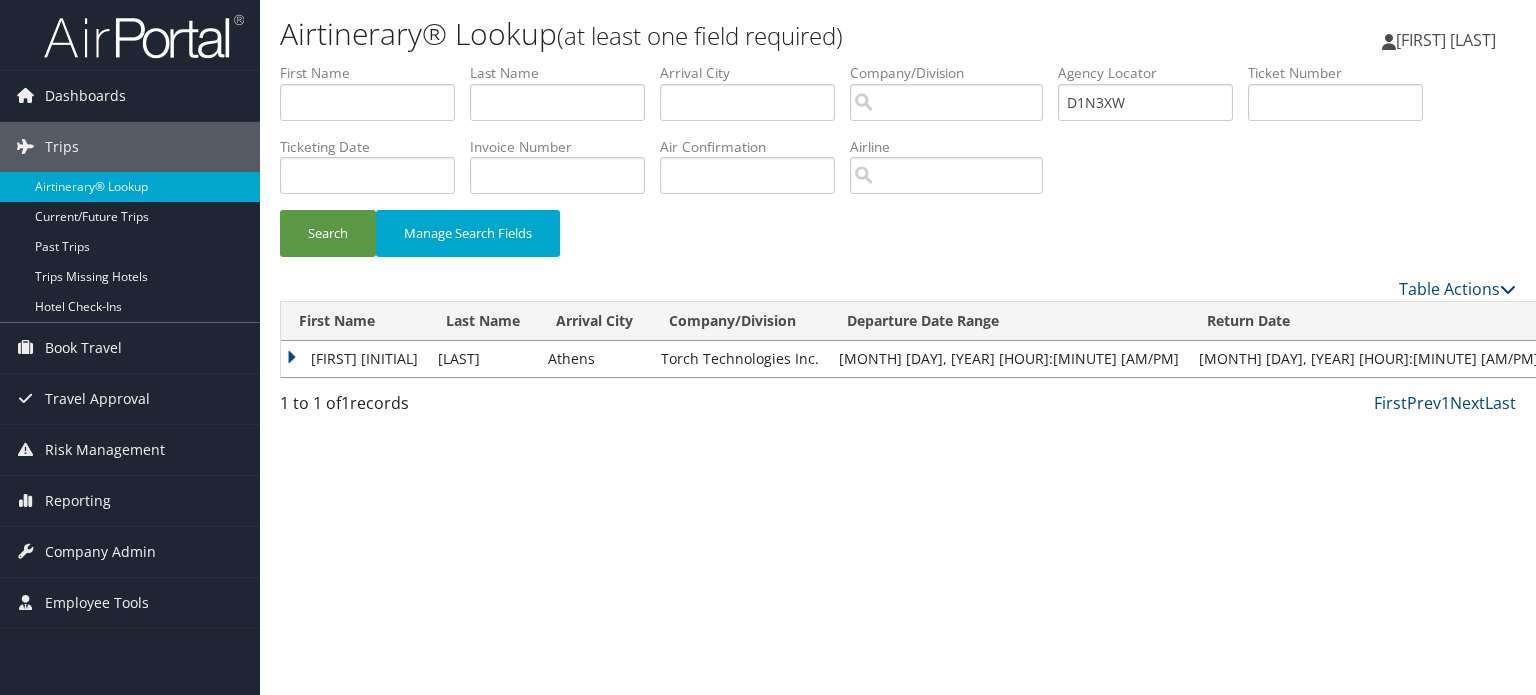 click on "NATASHA C" at bounding box center [354, 359] 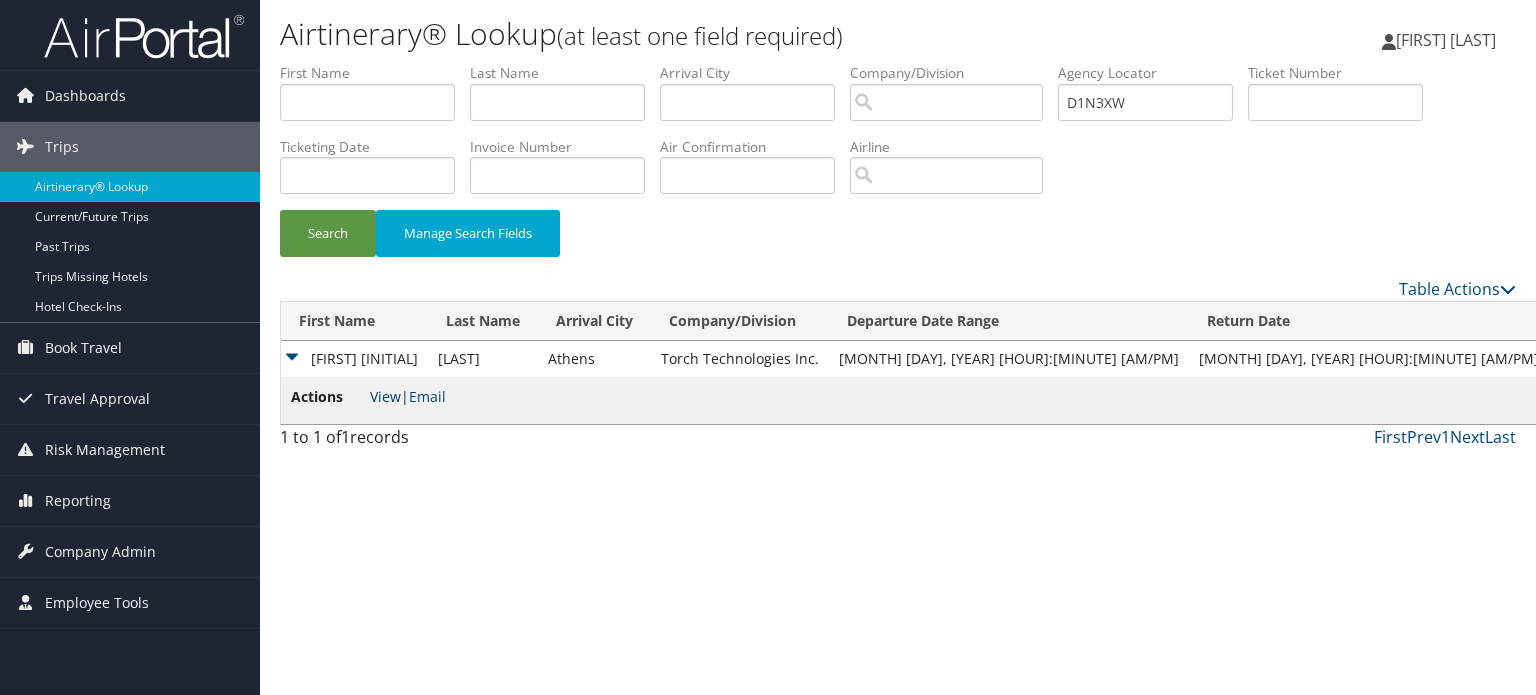 click on "View" at bounding box center (385, 396) 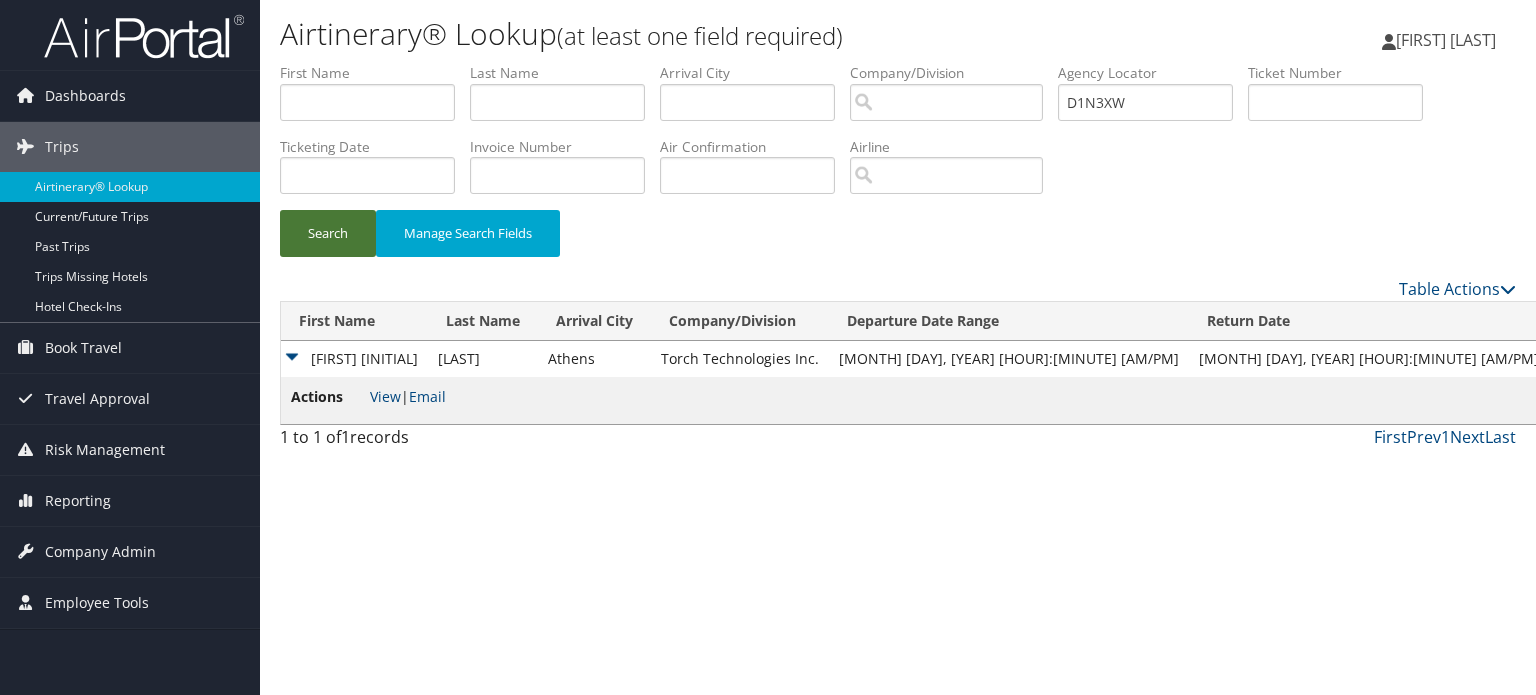 click on "Search" at bounding box center [328, 233] 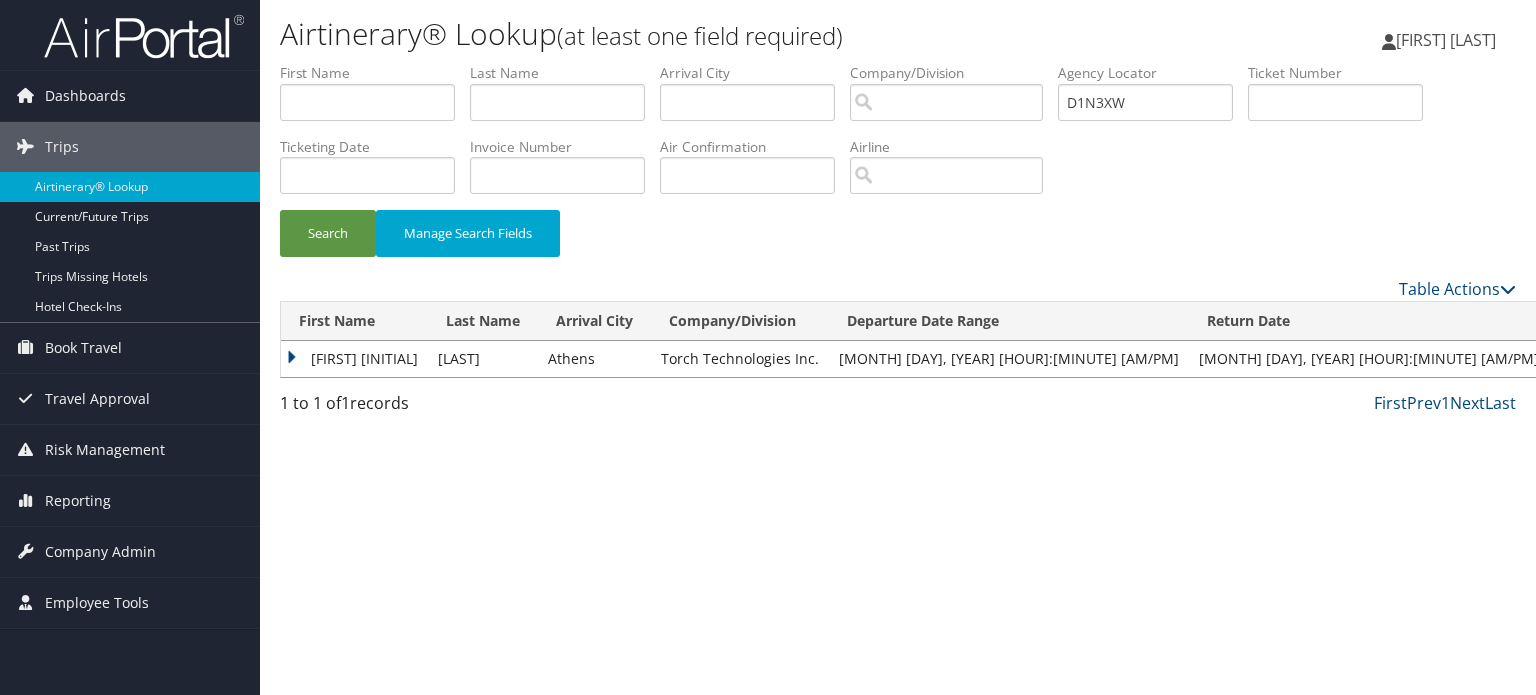 click on "NATASHA C" at bounding box center (354, 359) 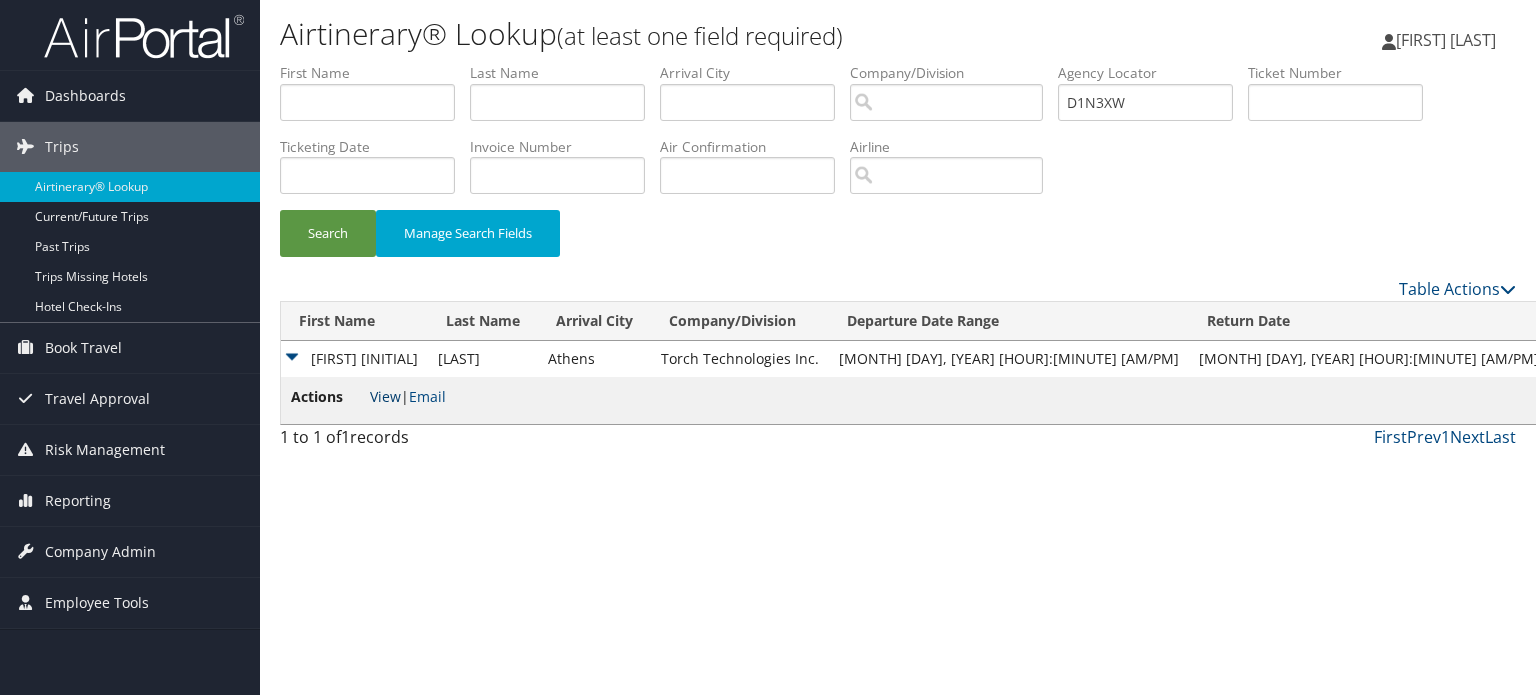 click on "View" at bounding box center [385, 396] 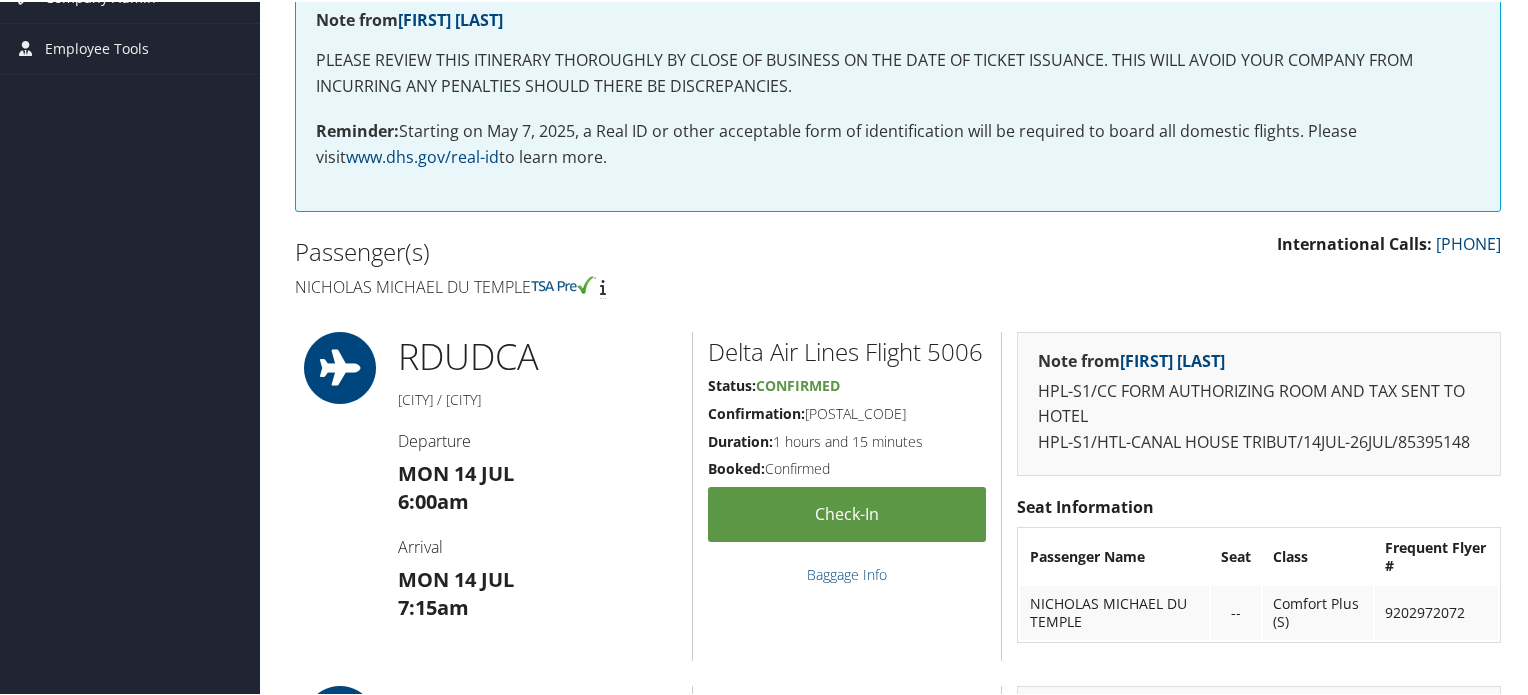 scroll, scrollTop: 0, scrollLeft: 0, axis: both 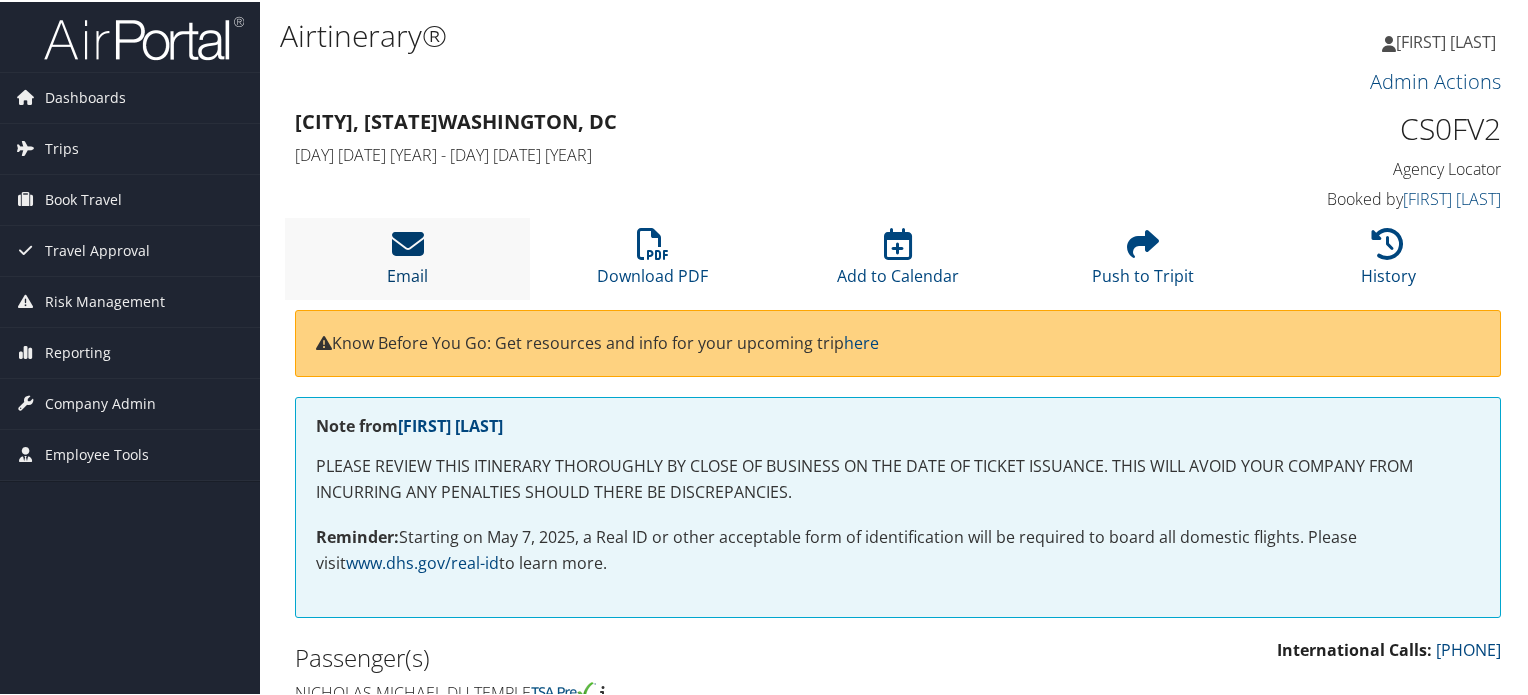 click at bounding box center [408, 242] 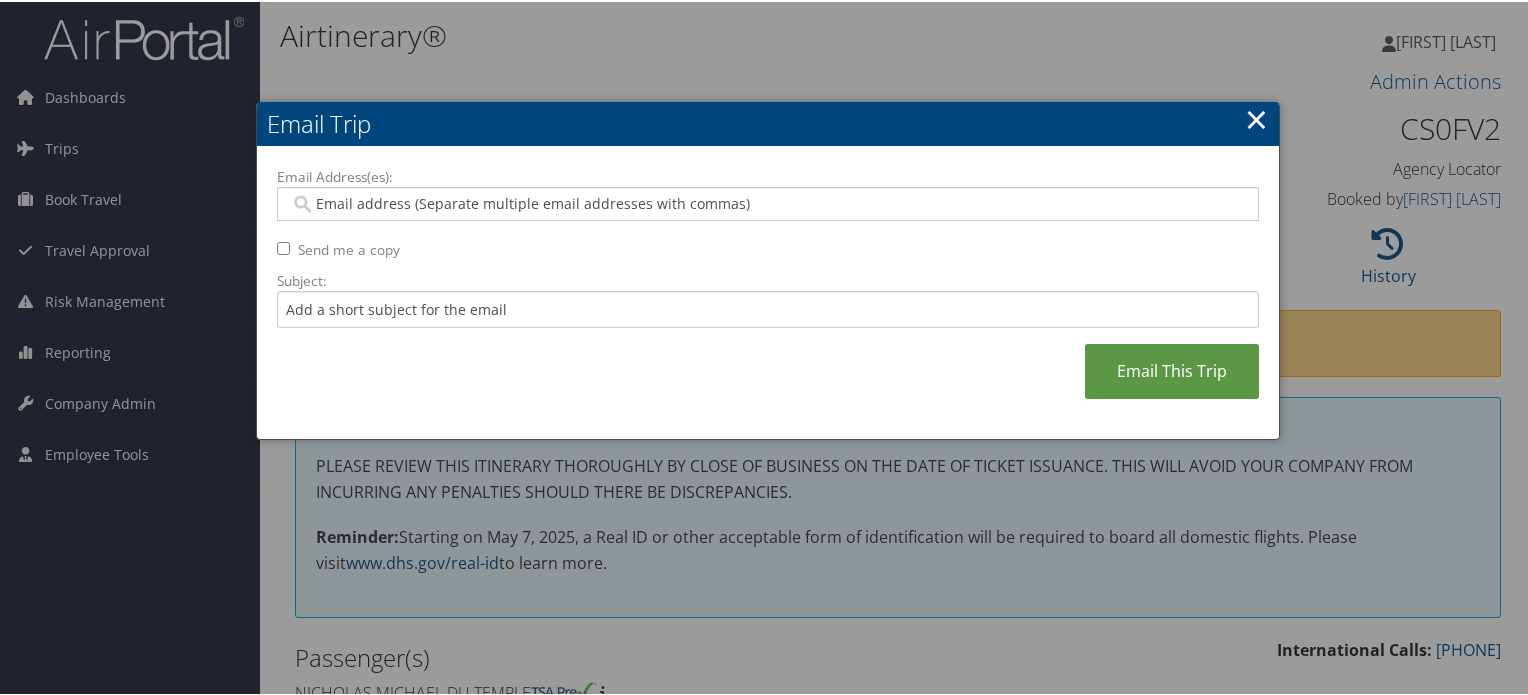 click on "Email Address(es):" at bounding box center (768, 202) 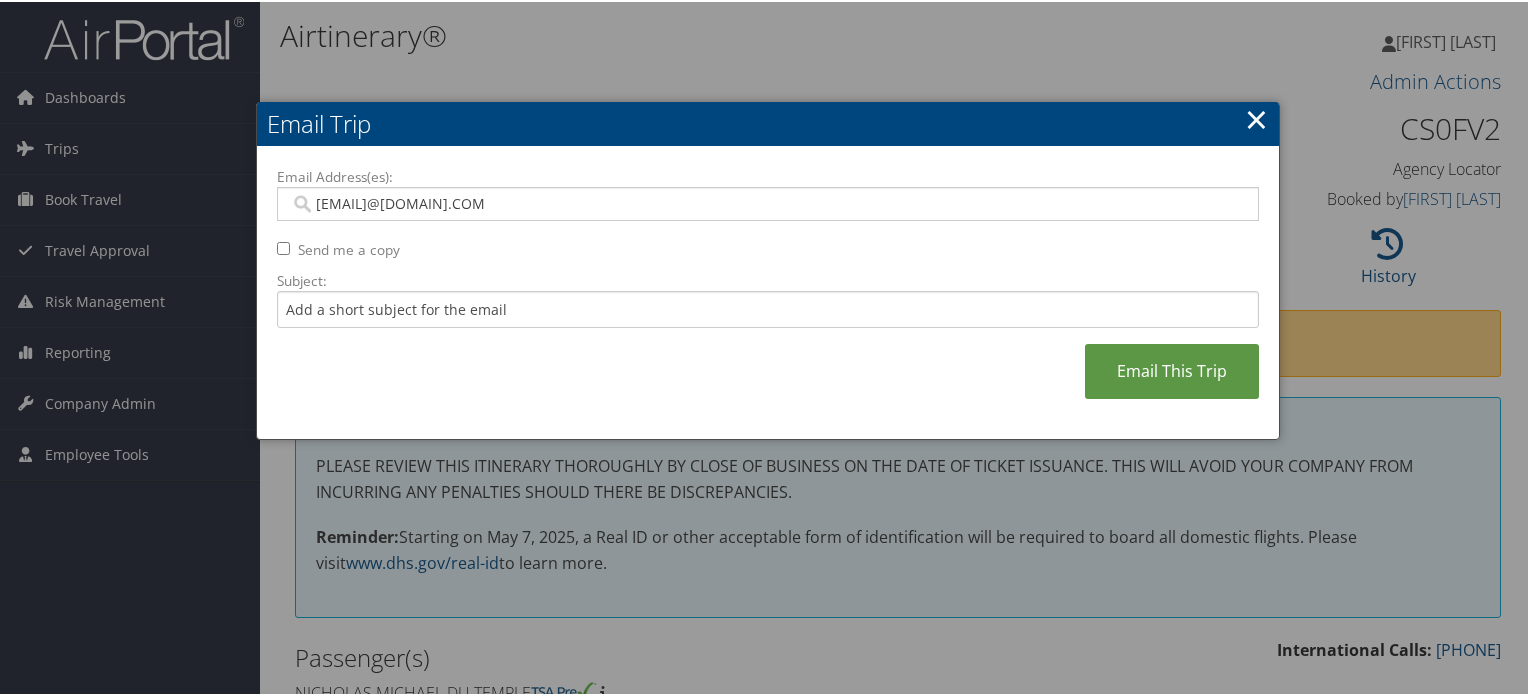type on "DUTEMPLEN@FIREBIRDAST.COM" 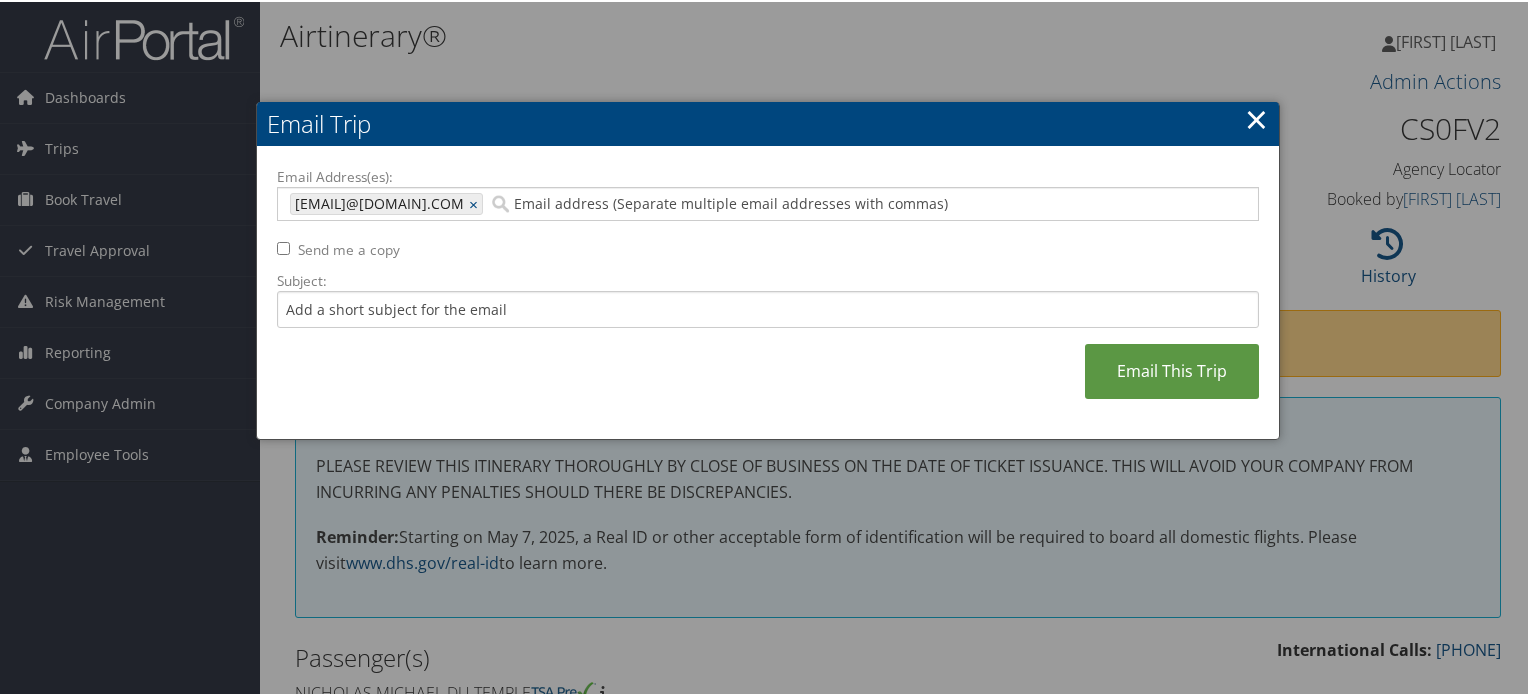 paste on "NDUTEMPLE@BELCANGOV.COM" 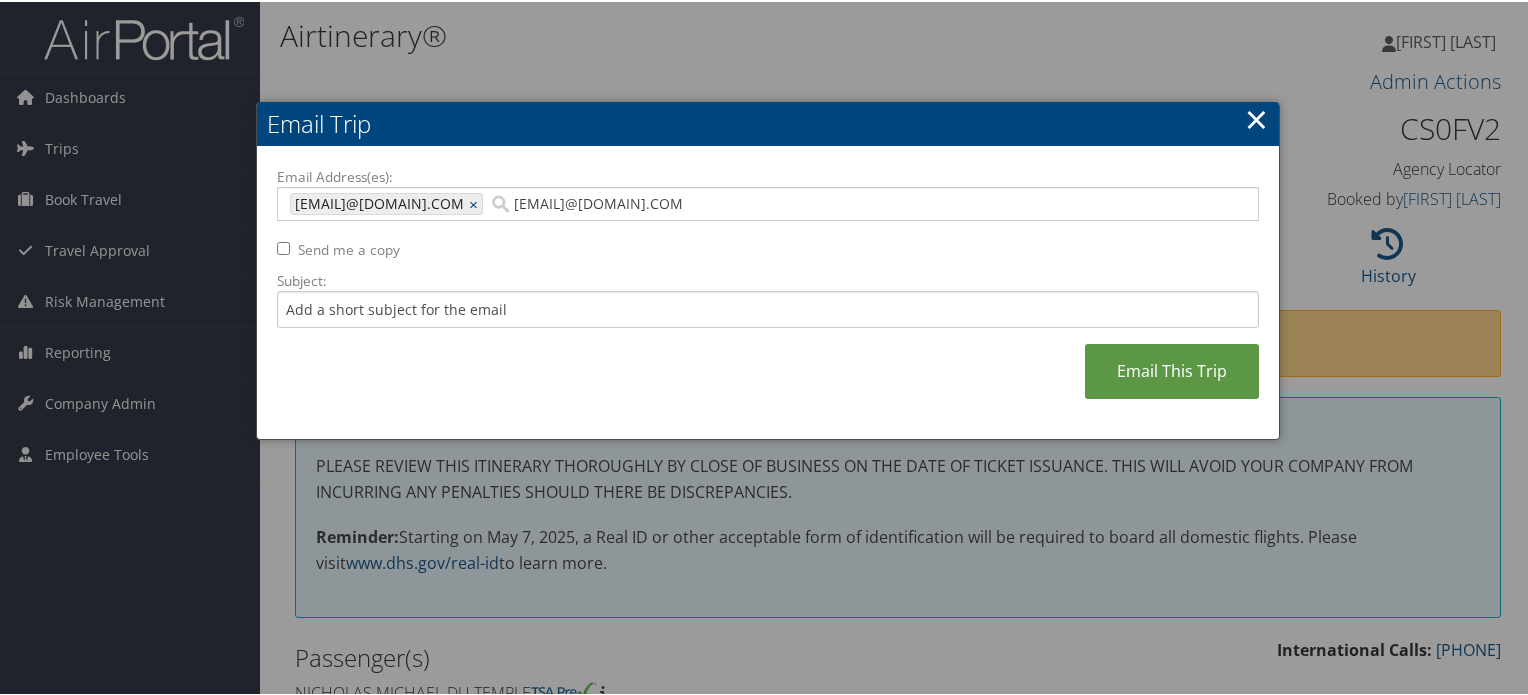 type on "DUTEMPLEN@FIREBIRDAST.COM, NDUTEMPLE@BELCANGOV.COM" 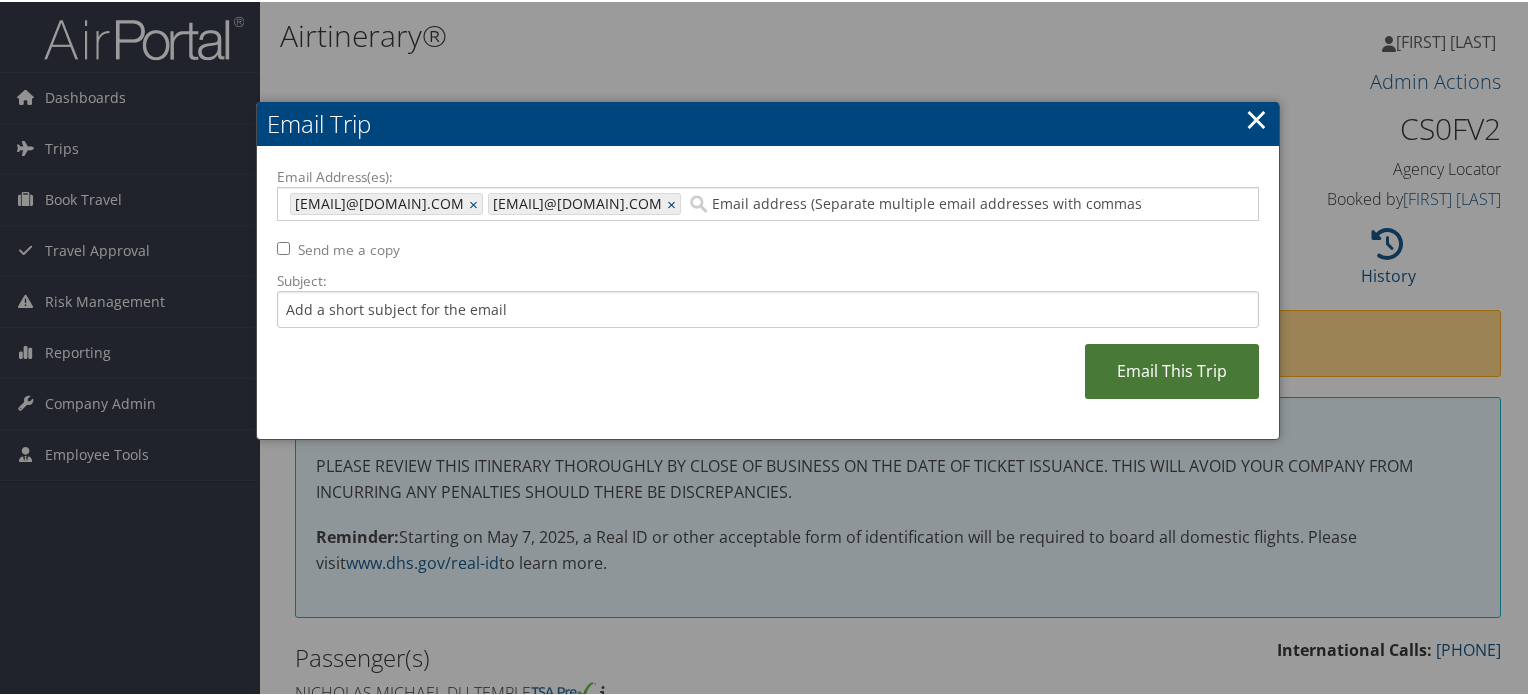 click on "Email This Trip" at bounding box center (1172, 369) 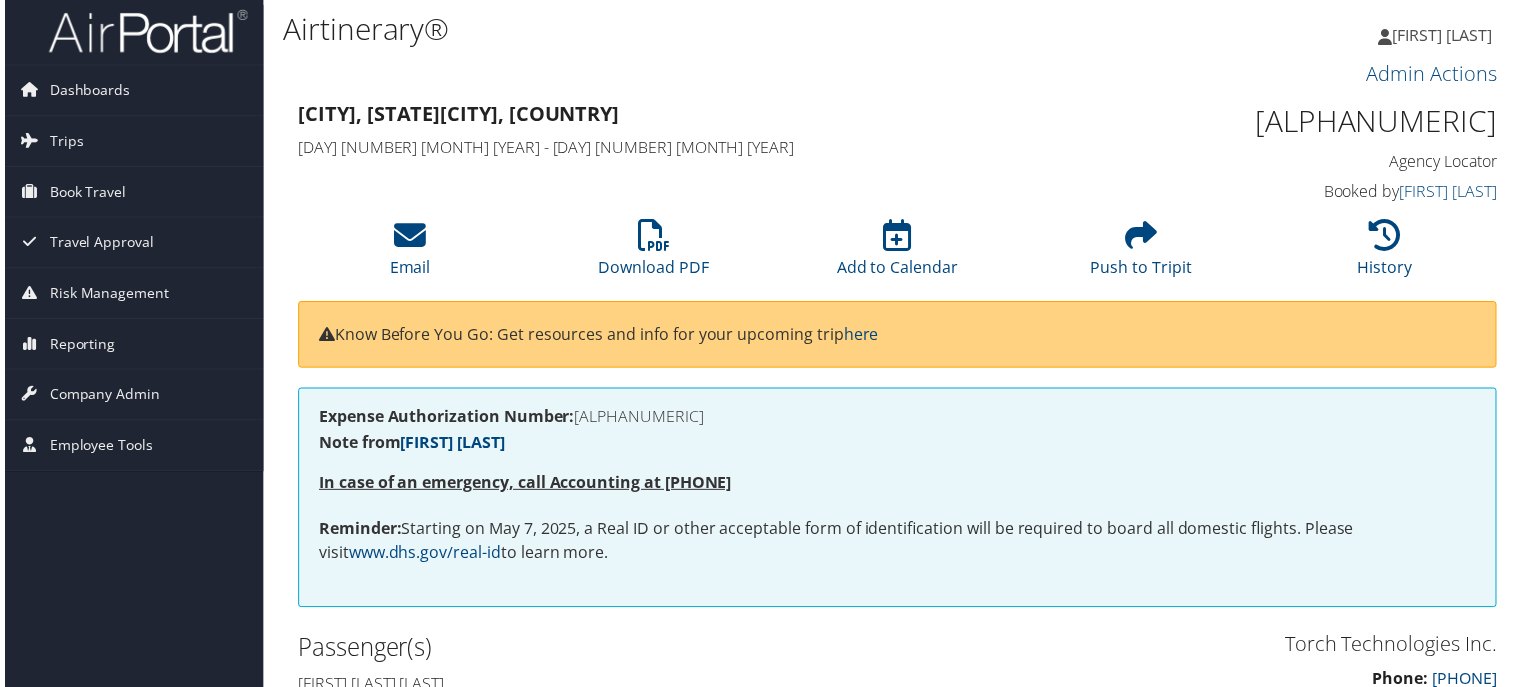 scroll, scrollTop: 0, scrollLeft: 0, axis: both 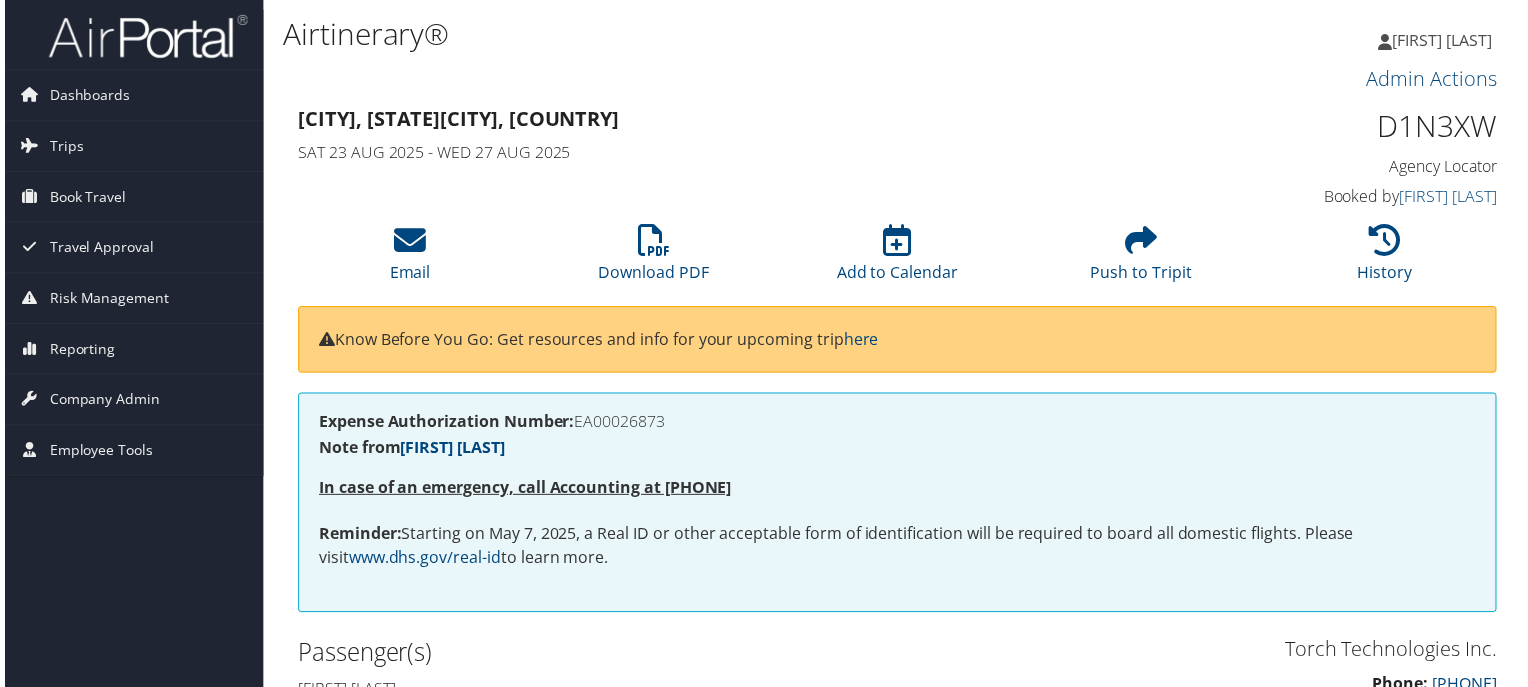 click on "D1N3XW" at bounding box center [1361, 127] 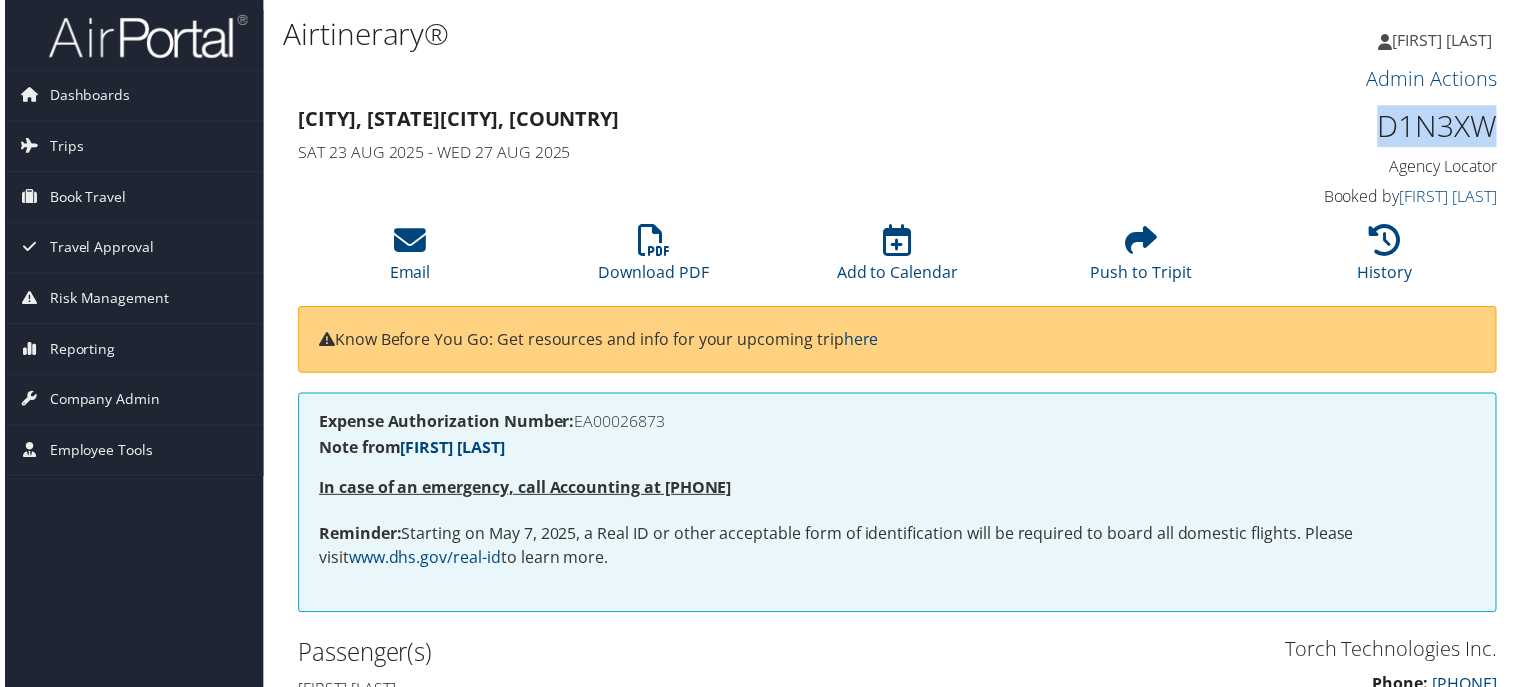 click on "D1N3XW" at bounding box center (1361, 127) 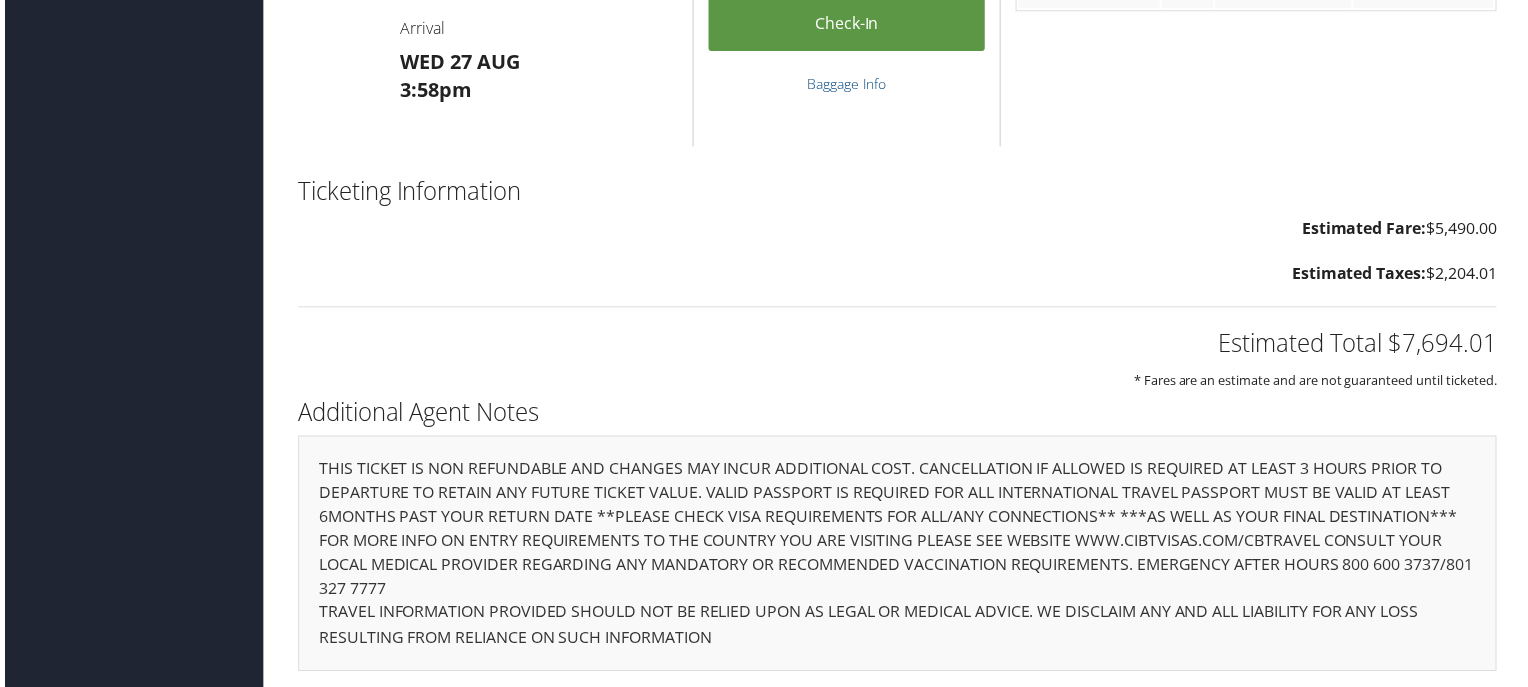 scroll, scrollTop: 3276, scrollLeft: 0, axis: vertical 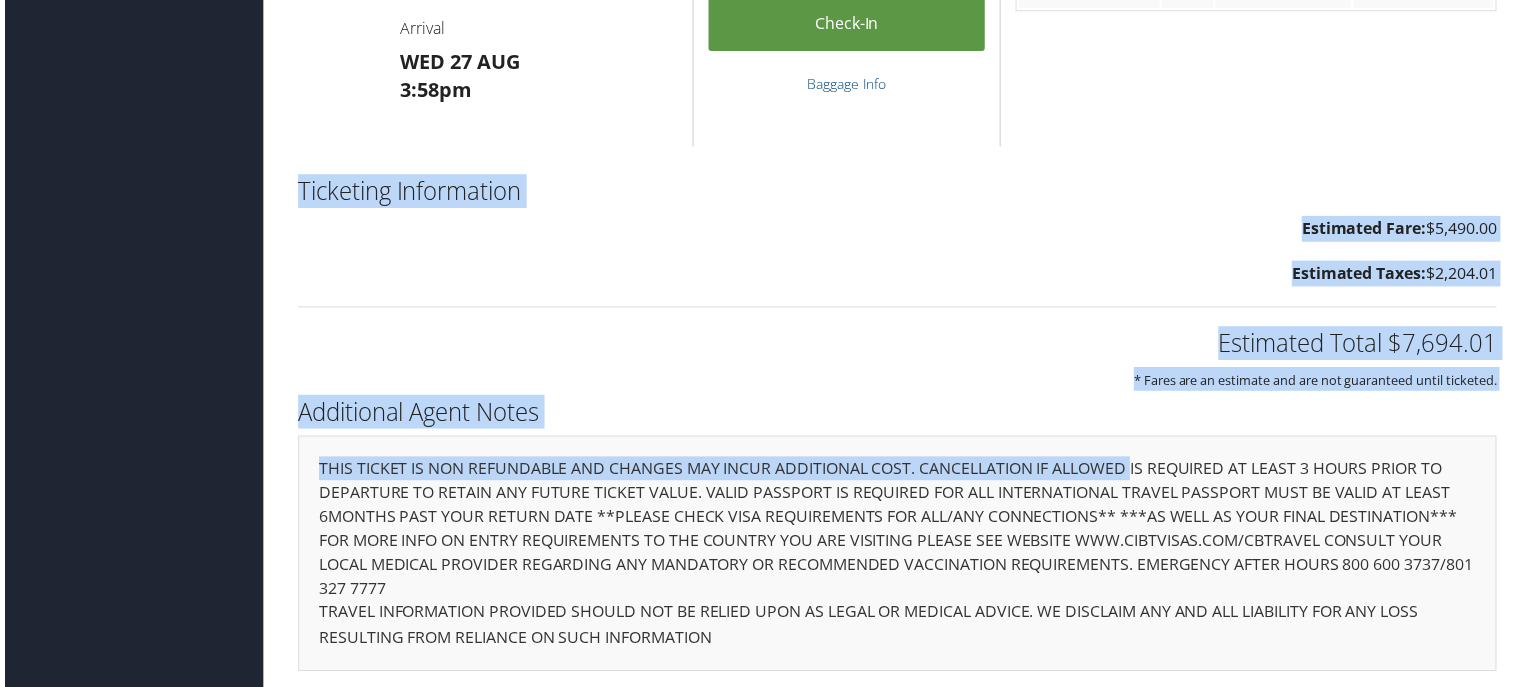 drag, startPoint x: 287, startPoint y: 178, endPoint x: 880, endPoint y: 455, distance: 654.5059 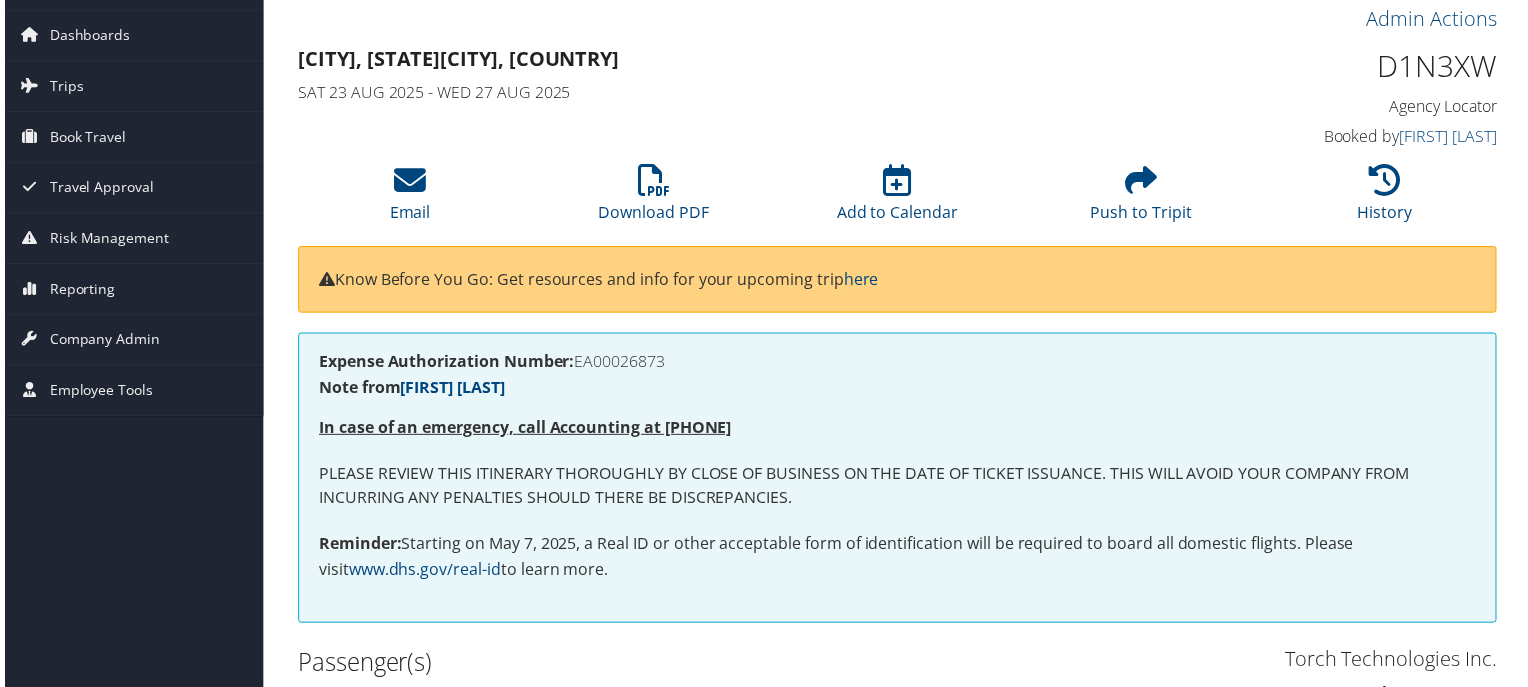scroll, scrollTop: 8, scrollLeft: 0, axis: vertical 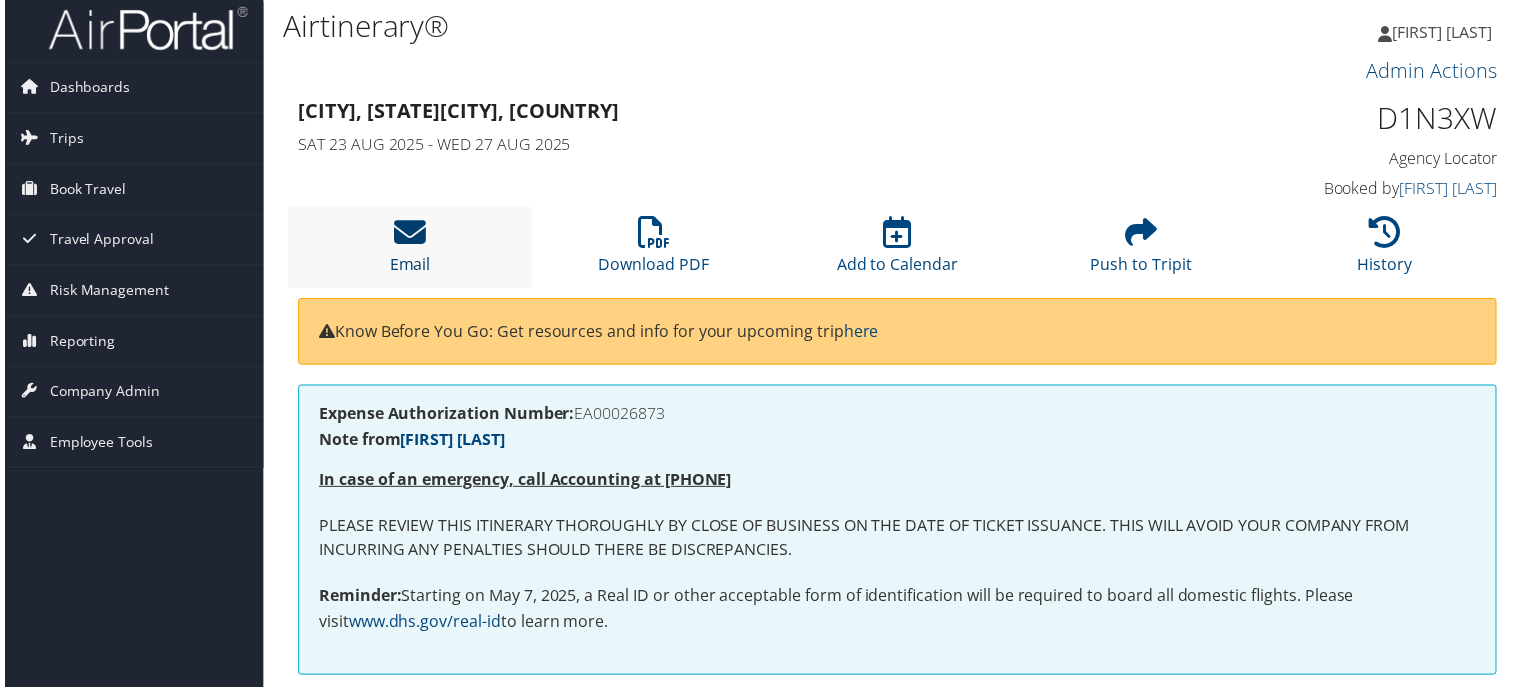 click at bounding box center [408, 234] 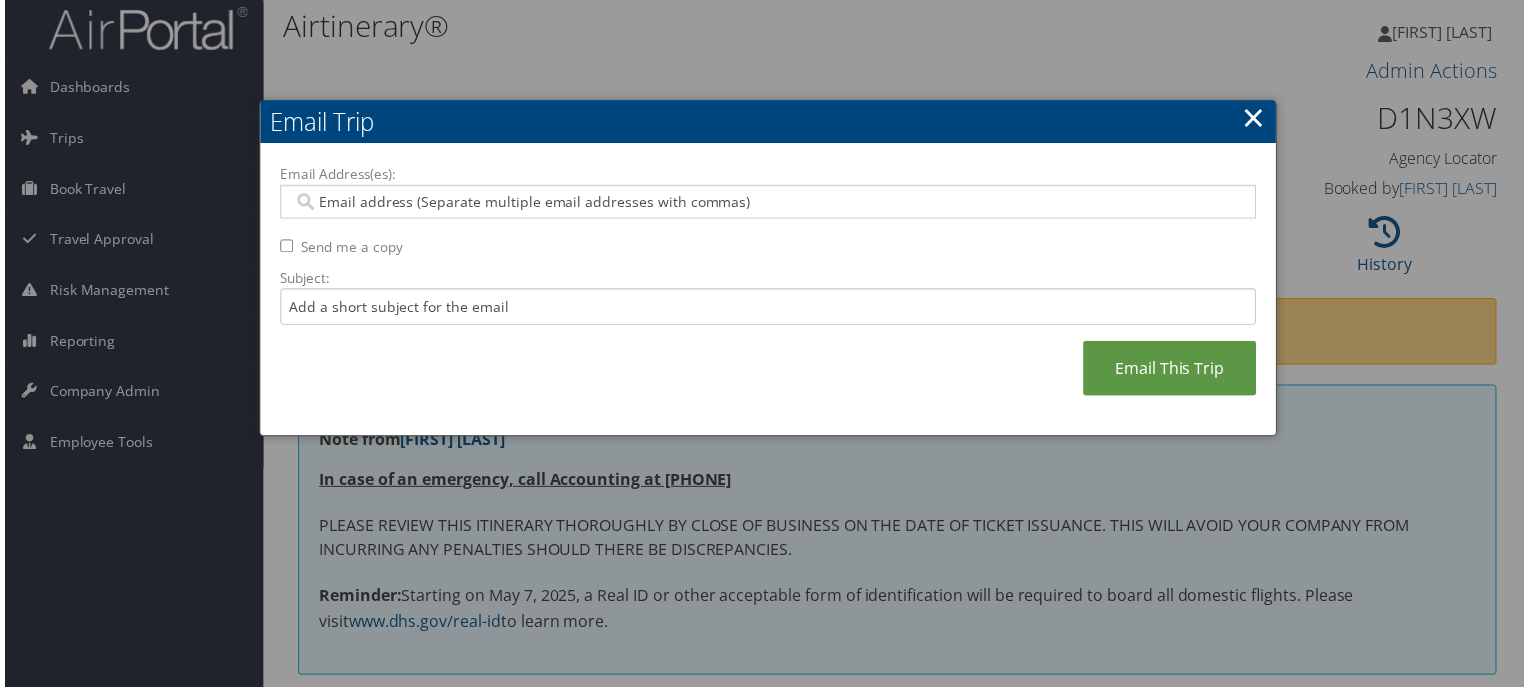click on "Email Address(es):" at bounding box center [768, 203] 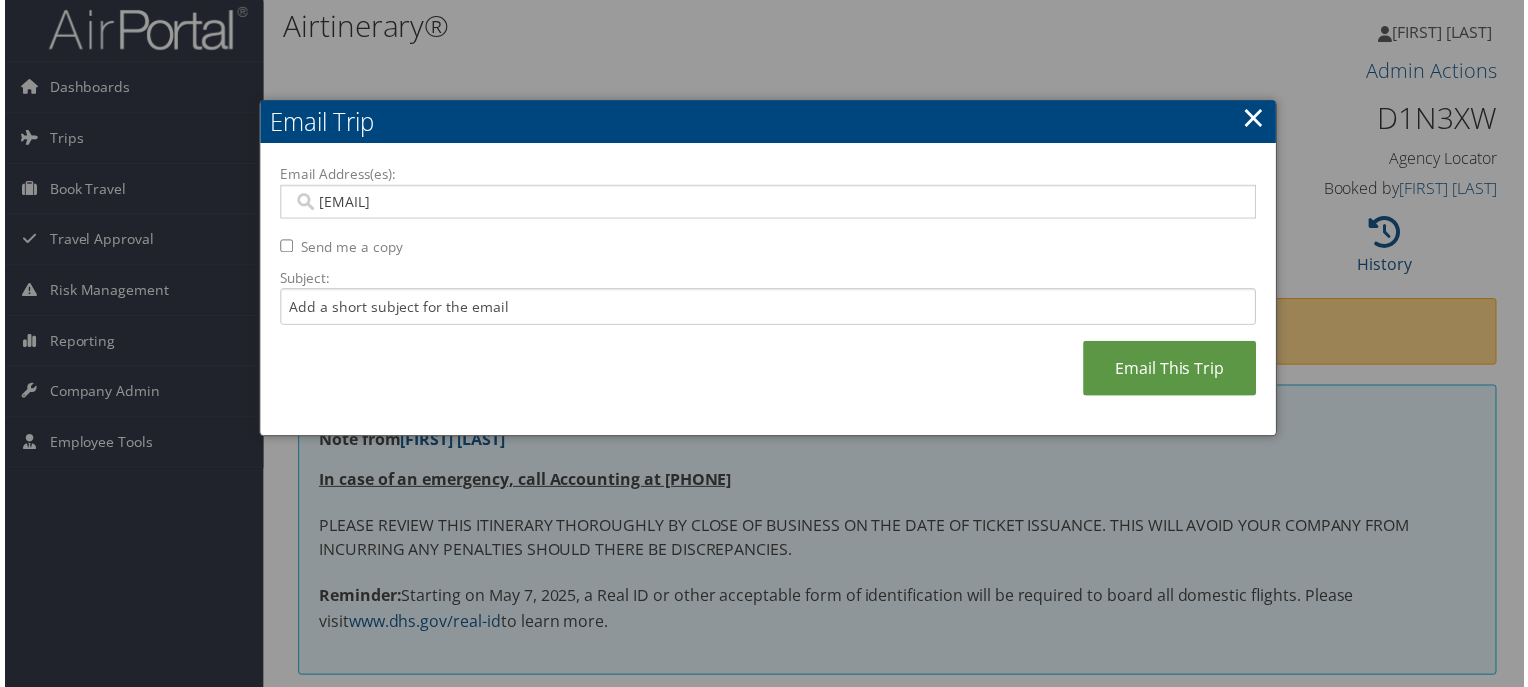 type on "[EMAIL]" 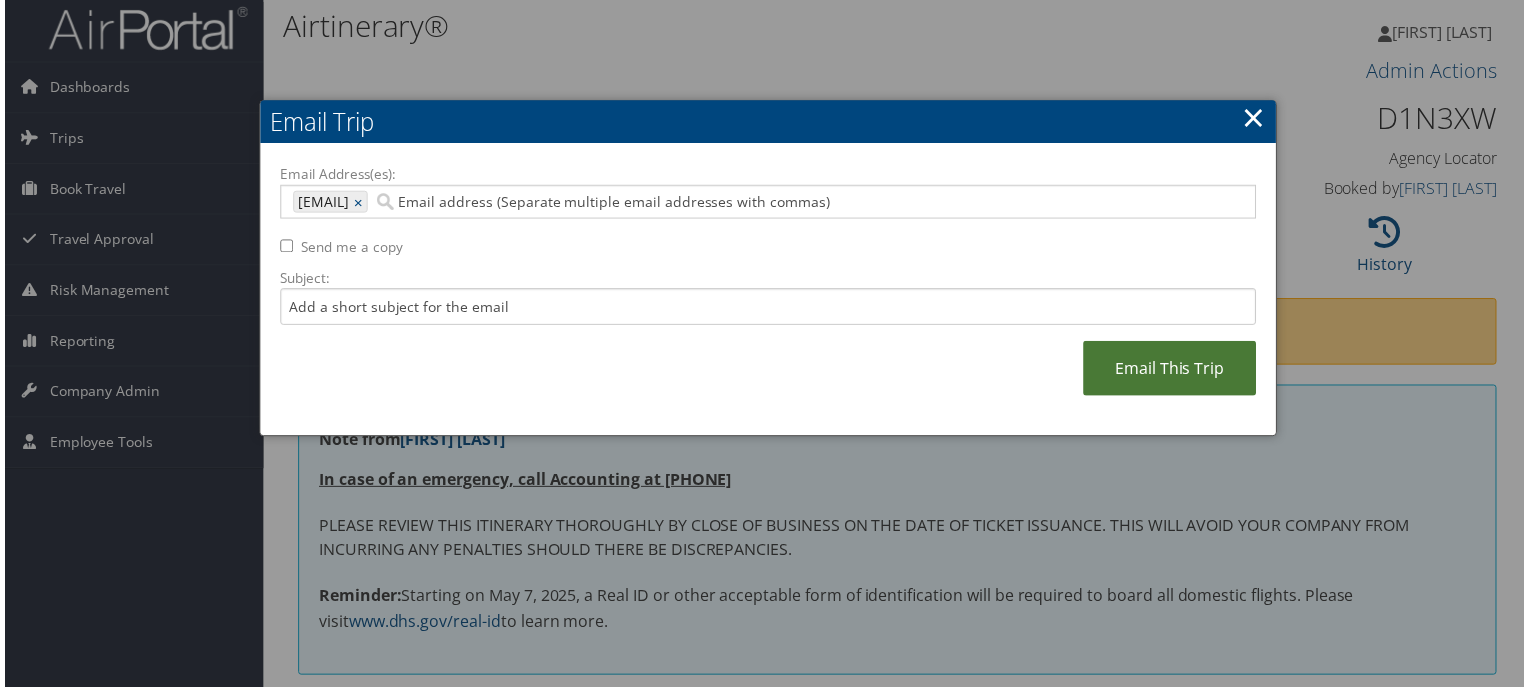 click on "Email This Trip" at bounding box center [1172, 370] 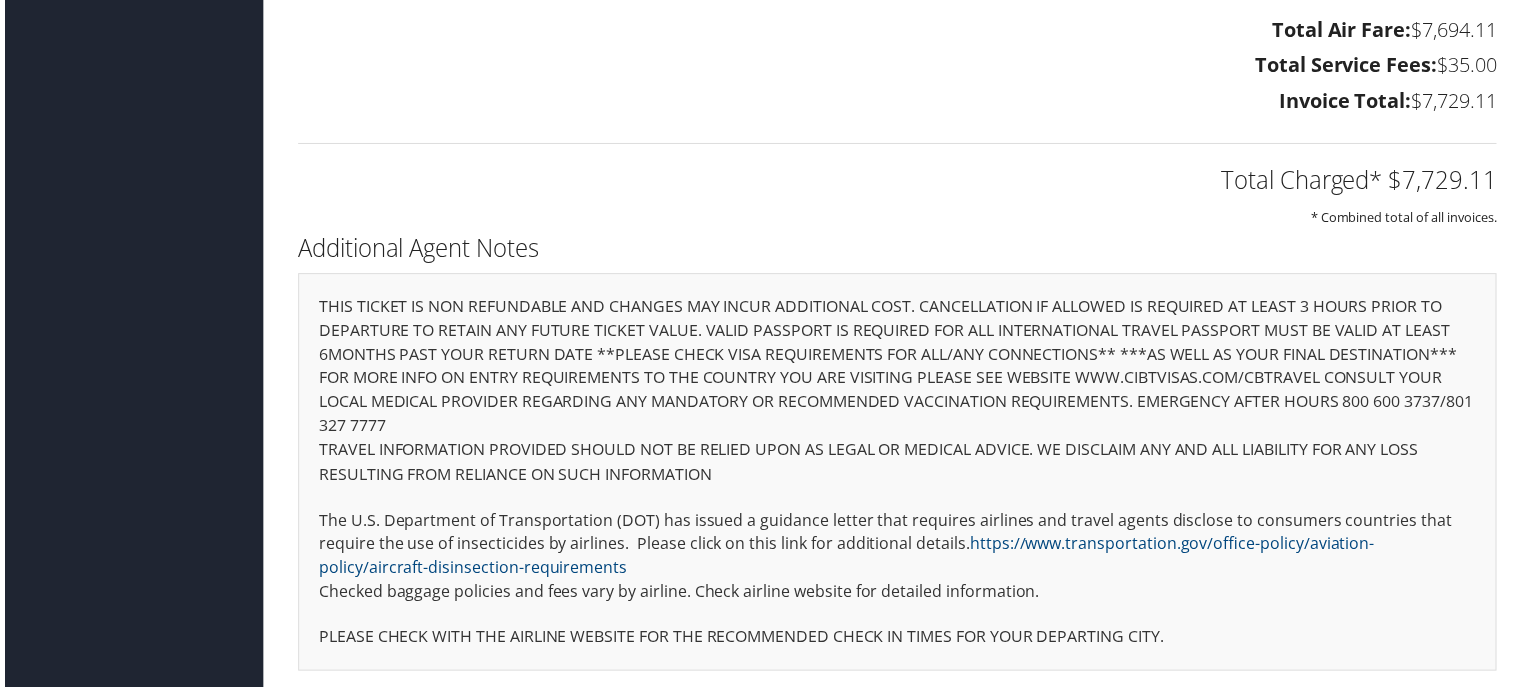 scroll, scrollTop: 3811, scrollLeft: 0, axis: vertical 